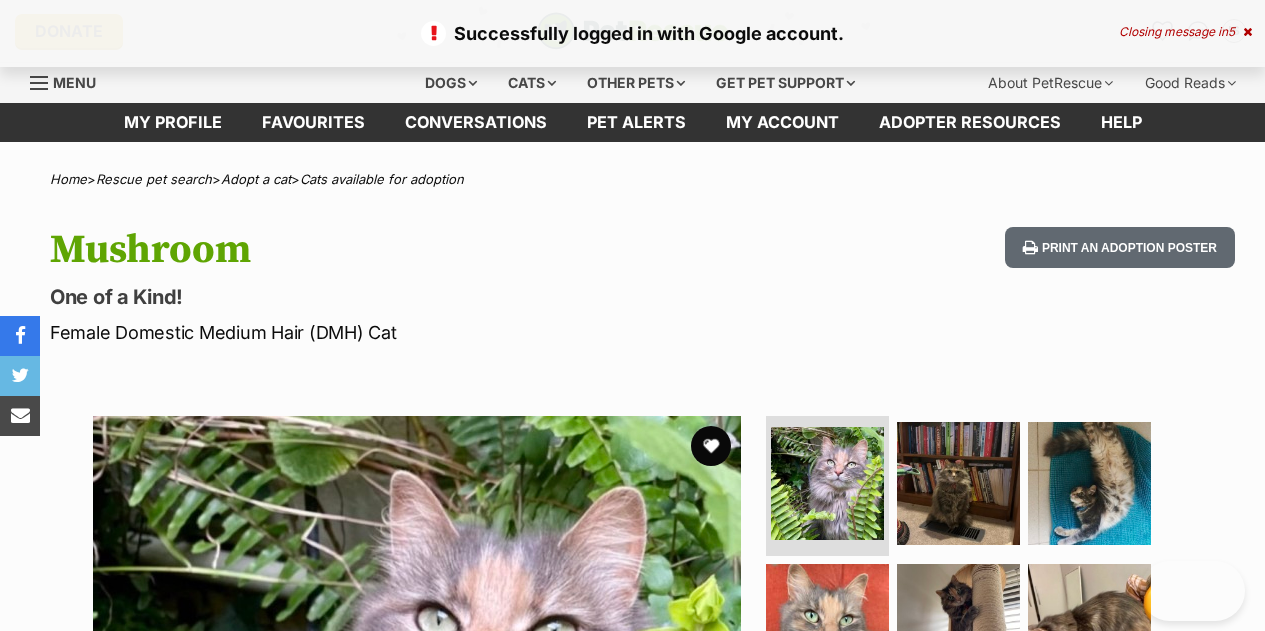 scroll, scrollTop: 0, scrollLeft: 0, axis: both 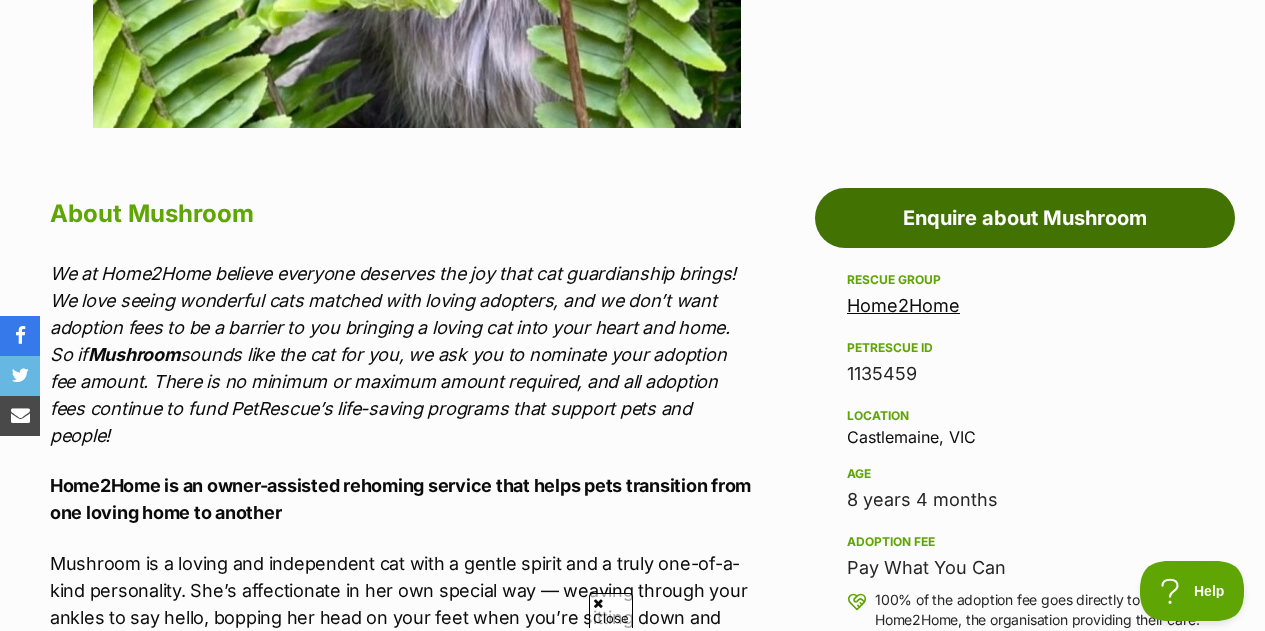click on "Enquire about Mushroom" at bounding box center (1025, 218) 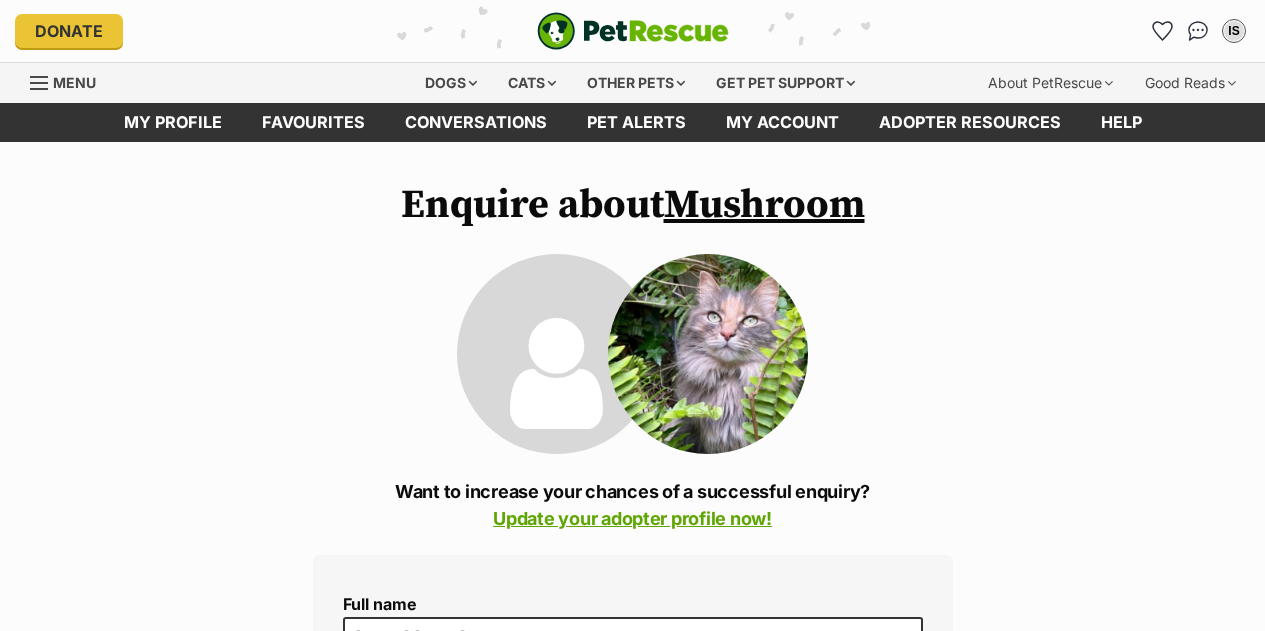 scroll, scrollTop: 0, scrollLeft: 0, axis: both 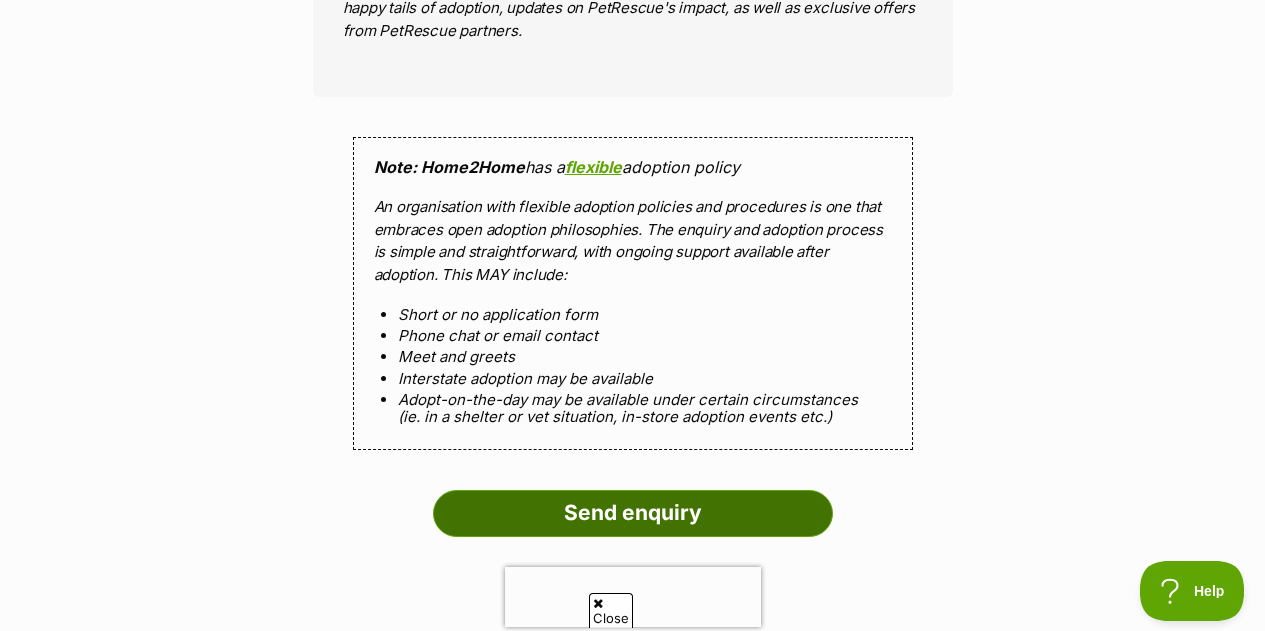 click on "Send enquiry" at bounding box center (633, 513) 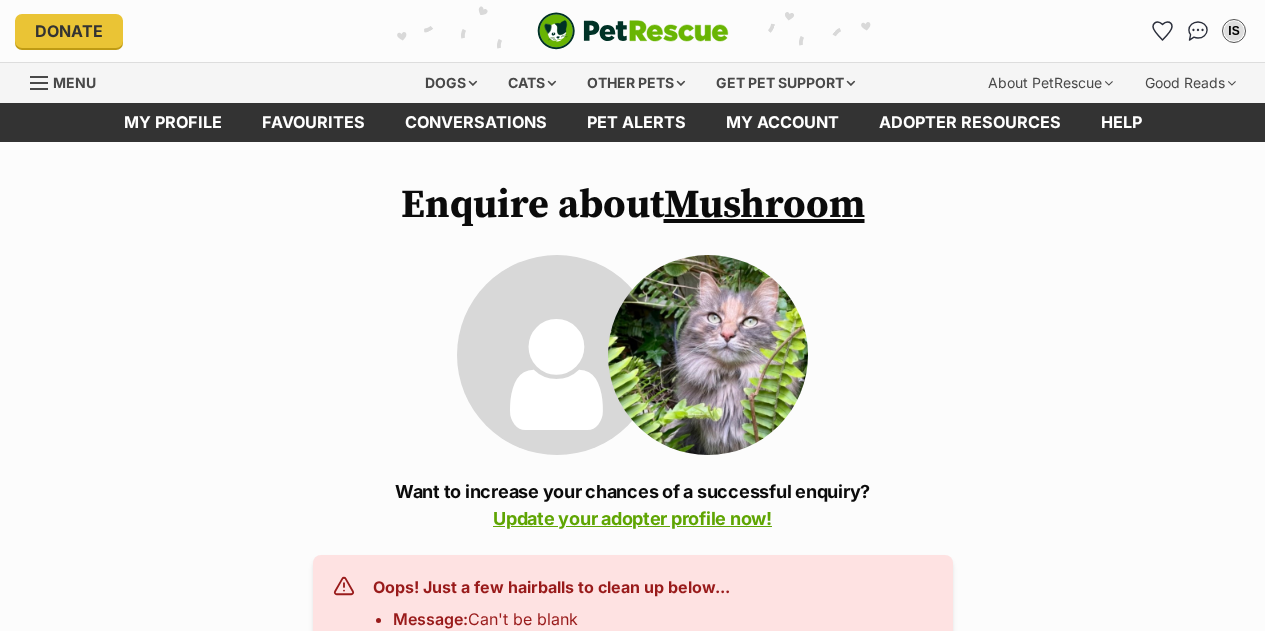 scroll, scrollTop: 0, scrollLeft: 0, axis: both 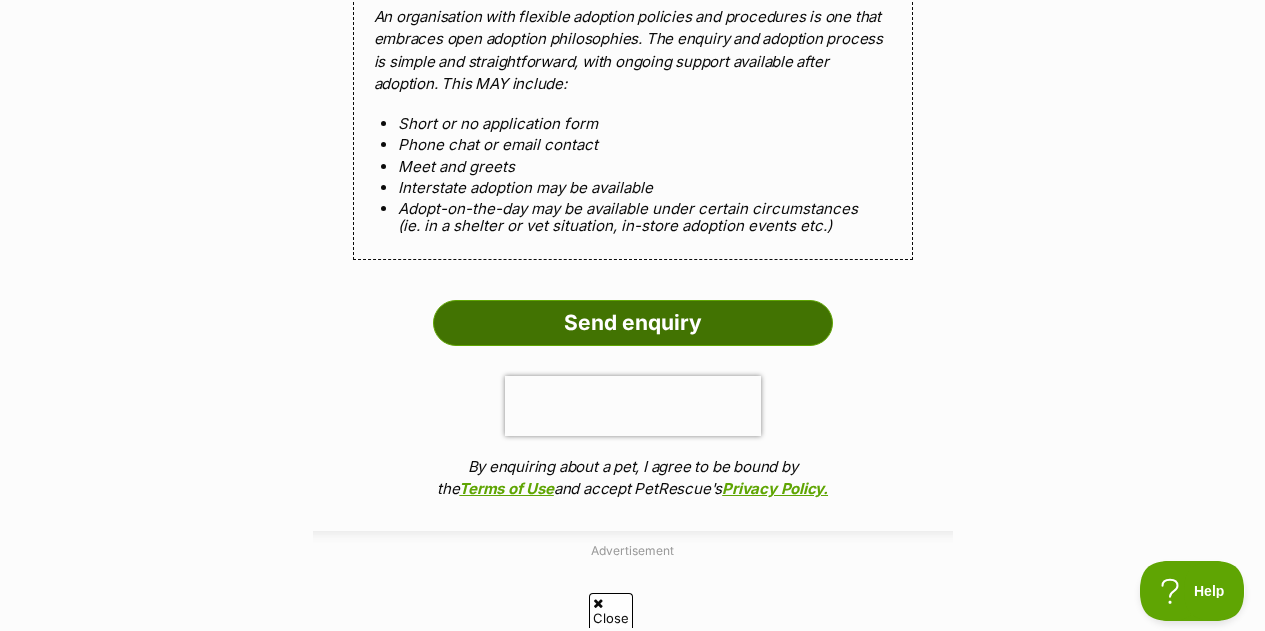 click on "Send enquiry" at bounding box center [633, 323] 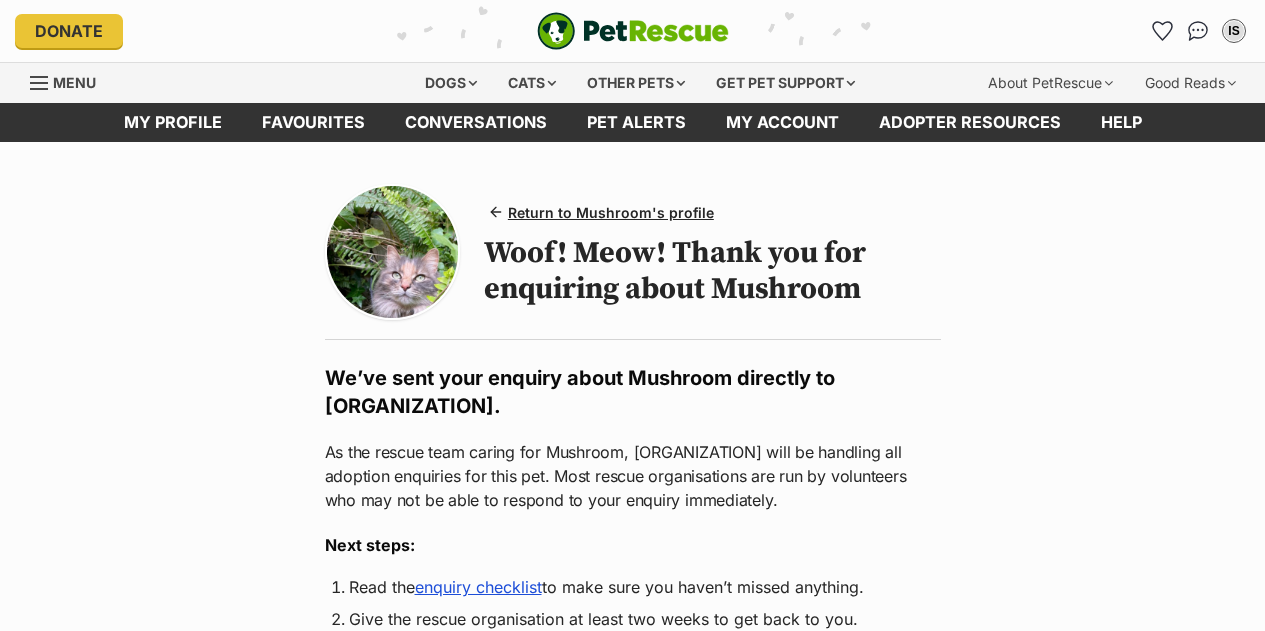 scroll, scrollTop: 0, scrollLeft: 0, axis: both 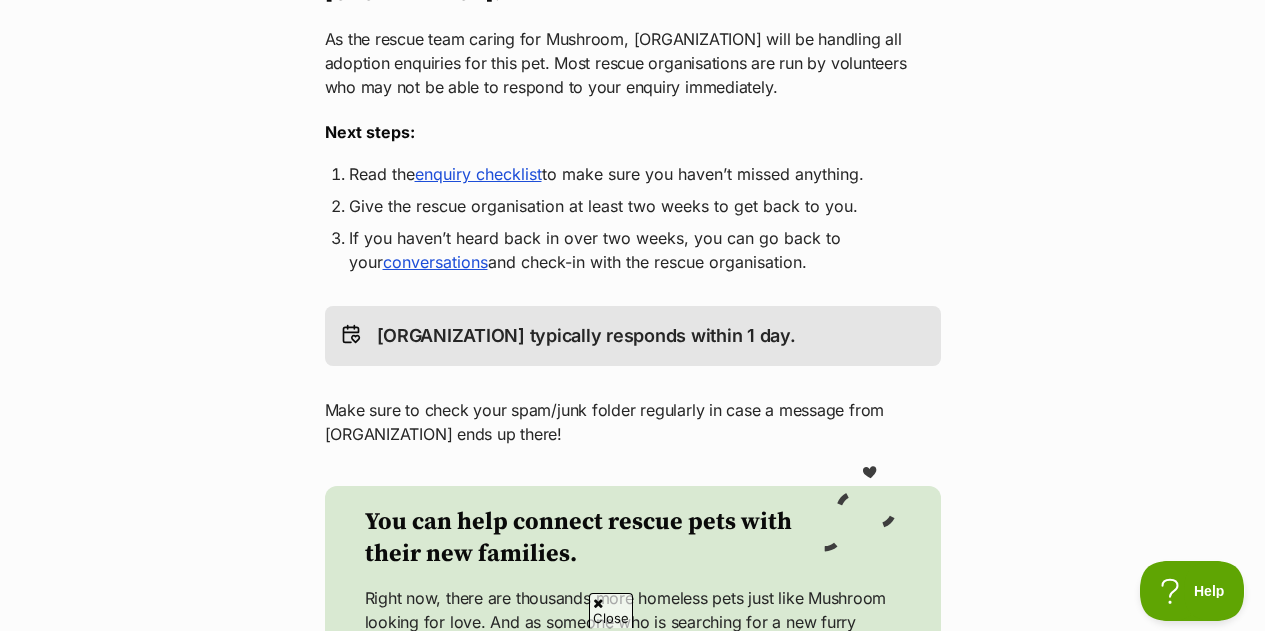 click on "enquiry checklist" at bounding box center (478, 174) 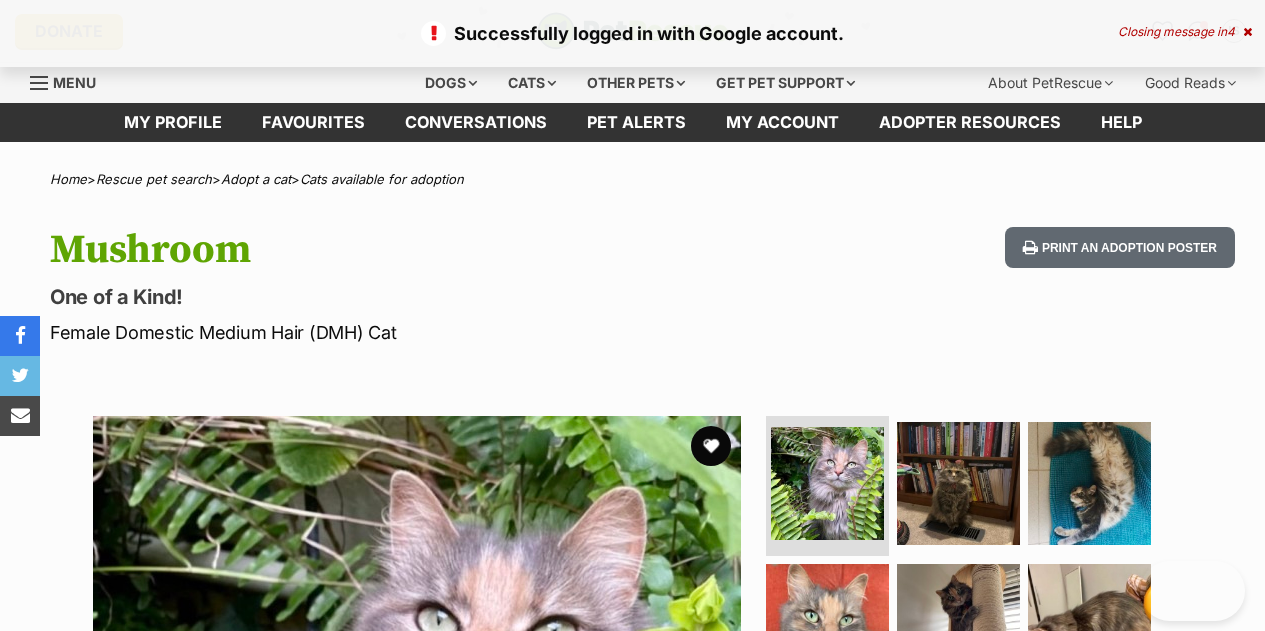 scroll, scrollTop: 936, scrollLeft: 0, axis: vertical 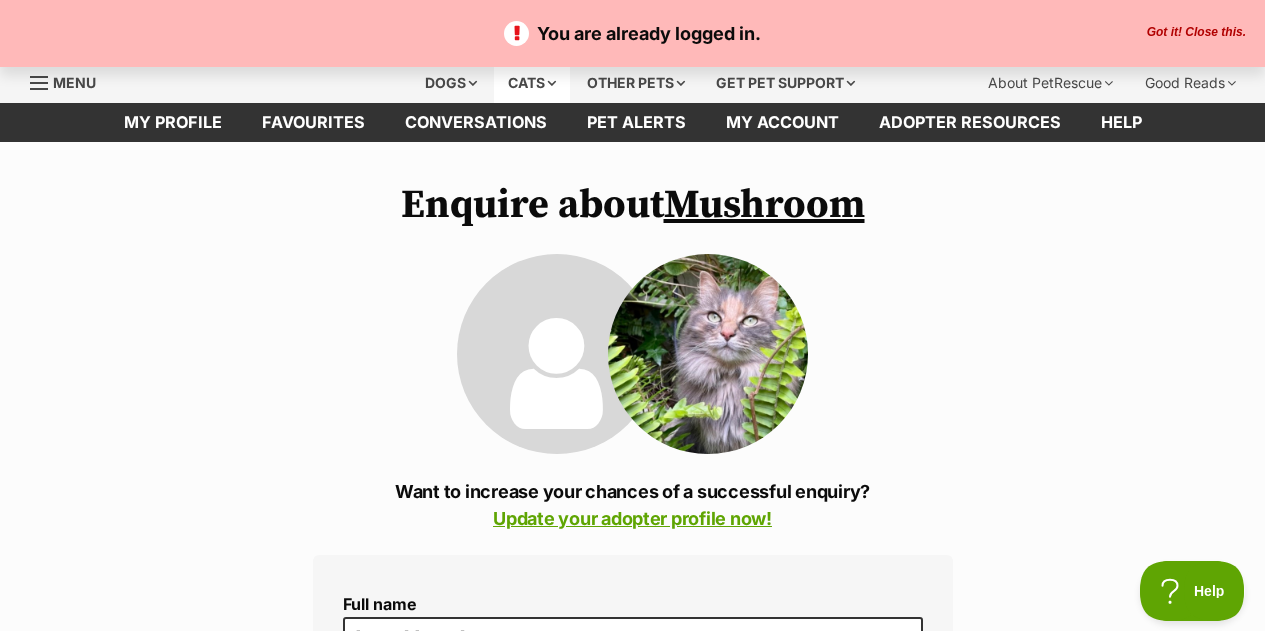 click on "Cats" at bounding box center [532, 83] 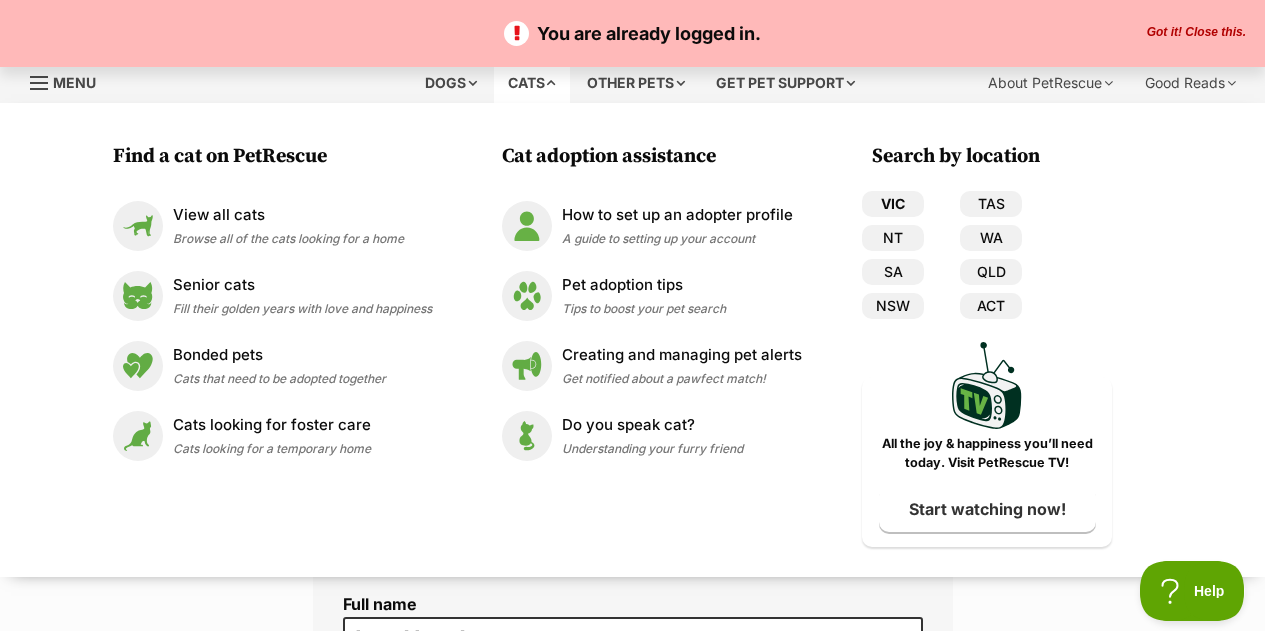 click on "VIC" at bounding box center [893, 204] 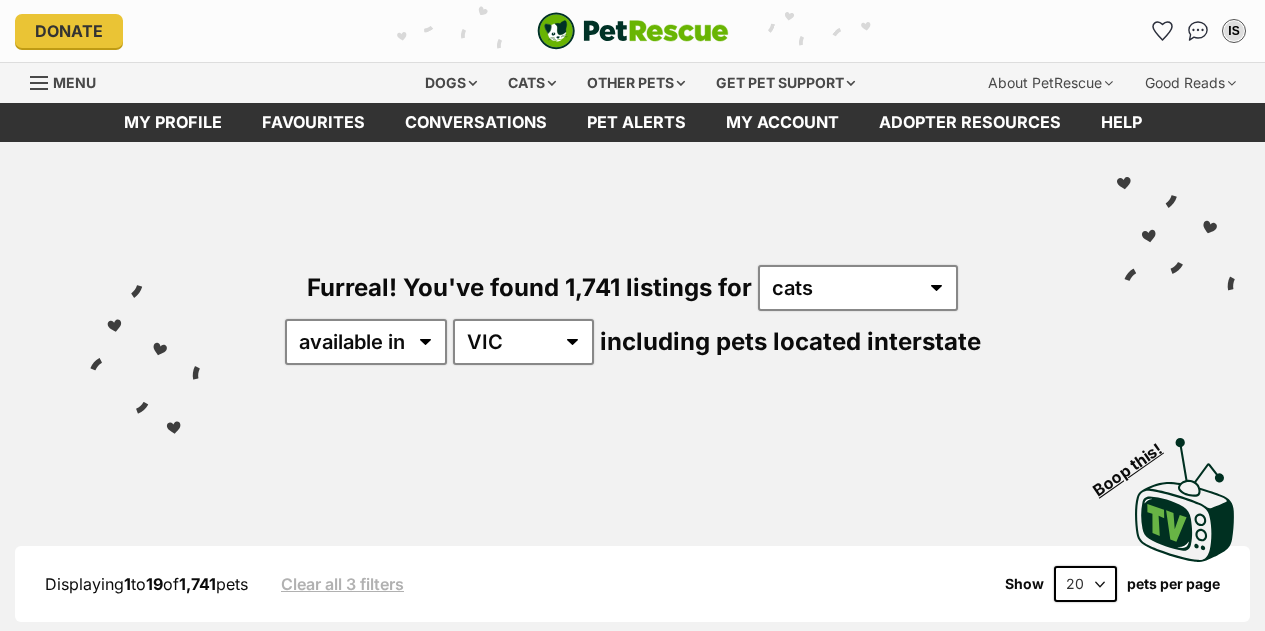 scroll, scrollTop: 0, scrollLeft: 0, axis: both 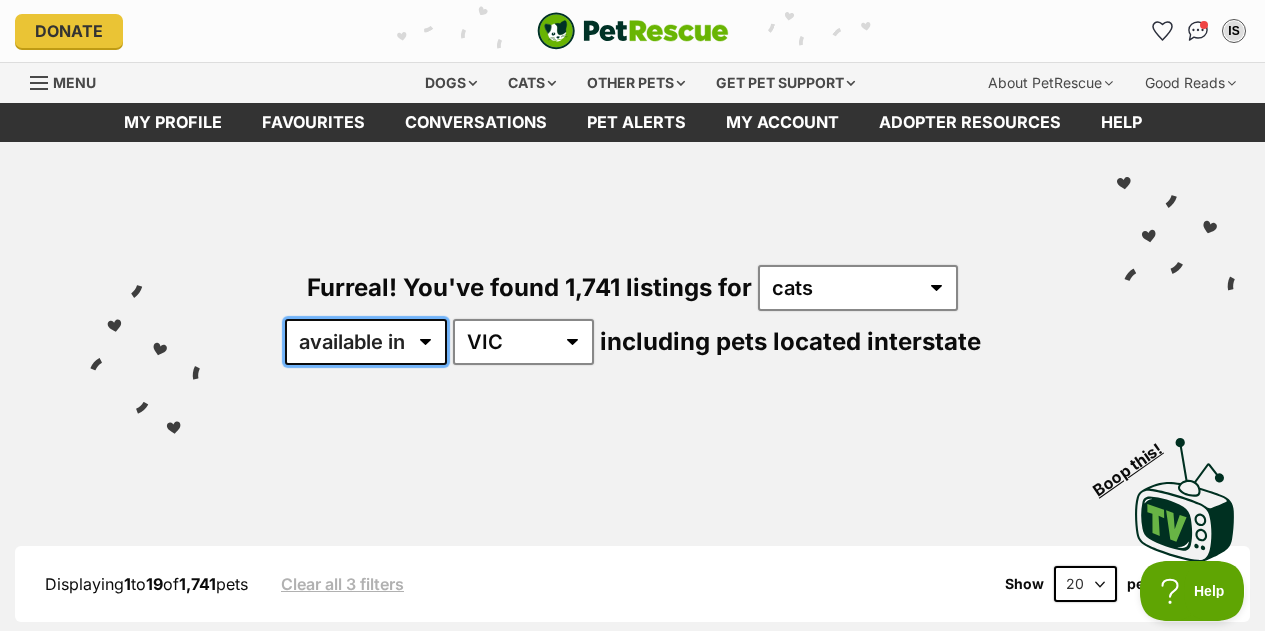 click on "available in
located in" at bounding box center (366, 342) 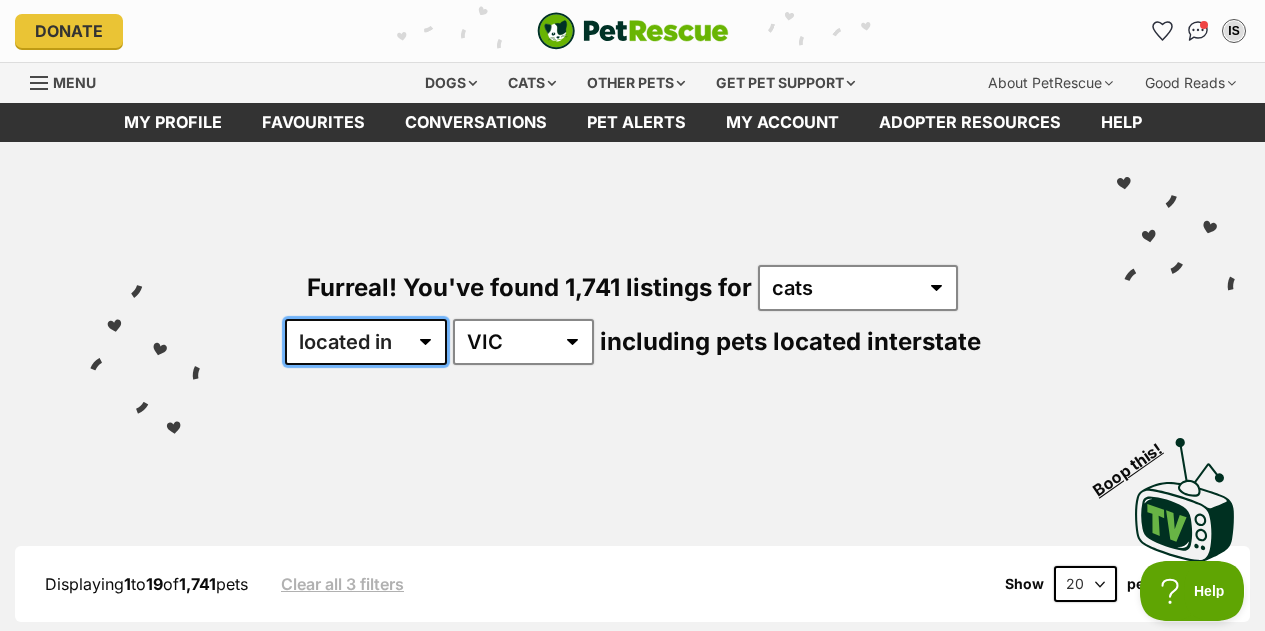 click on "available in
located in" at bounding box center [366, 342] 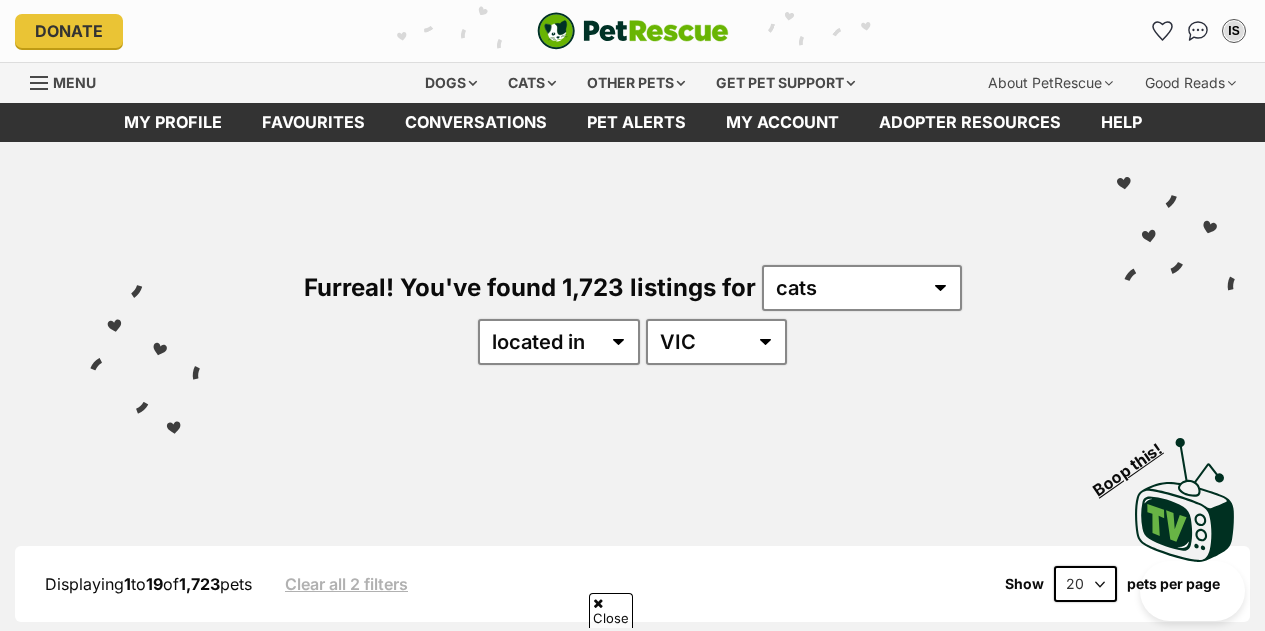 scroll, scrollTop: 372, scrollLeft: 0, axis: vertical 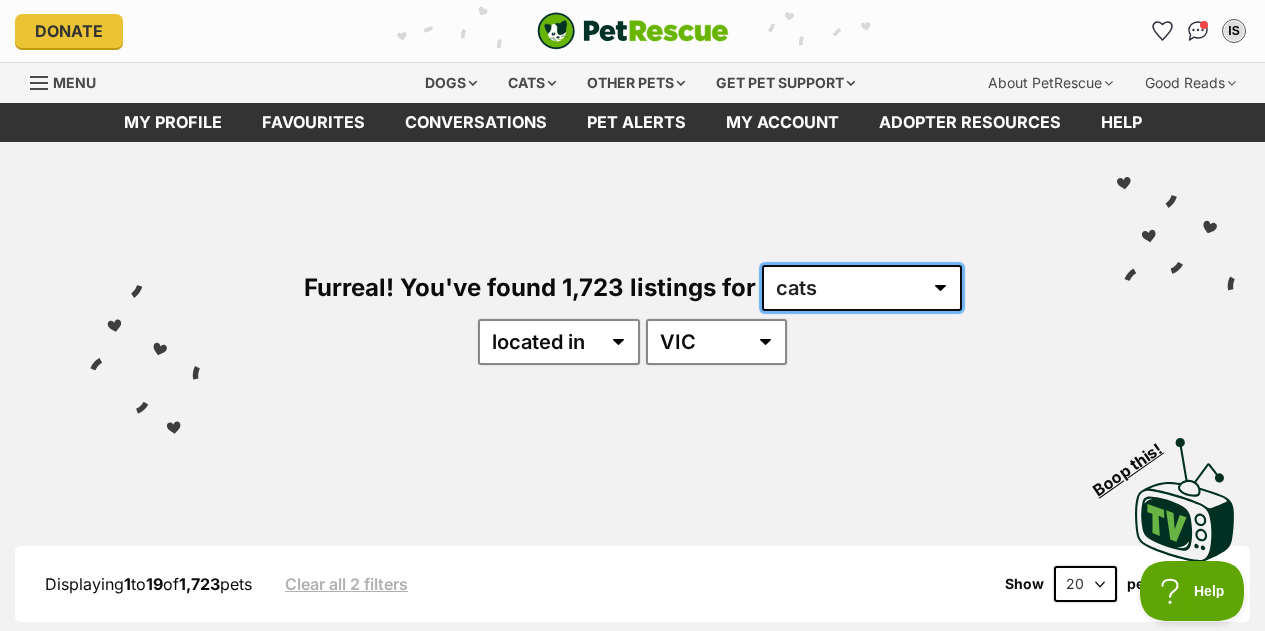 click on "any type of pet
cats
dogs
other pets" at bounding box center [862, 288] 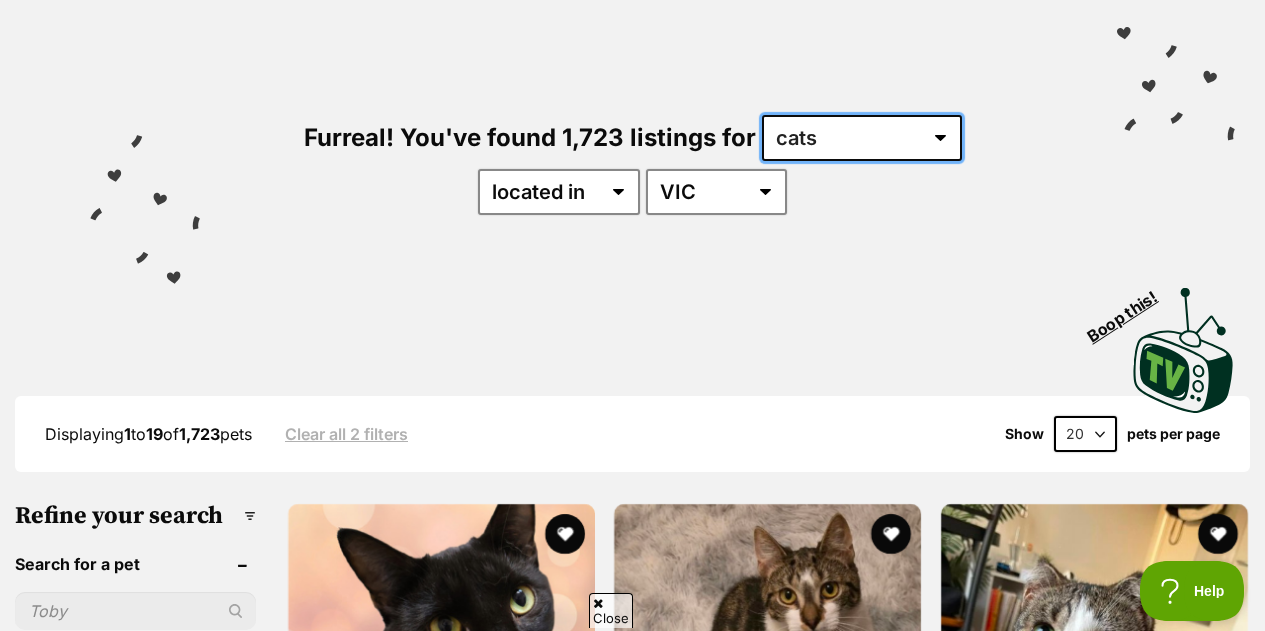 scroll, scrollTop: 152, scrollLeft: 0, axis: vertical 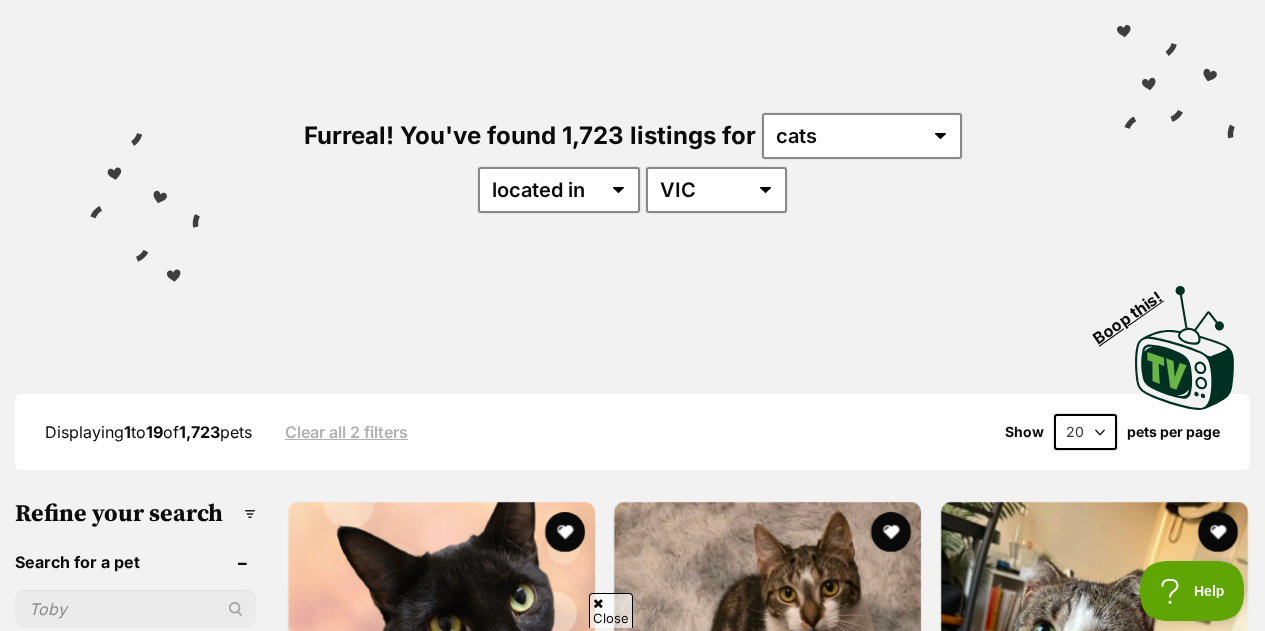 click on "20 40 60" at bounding box center (1085, 432) 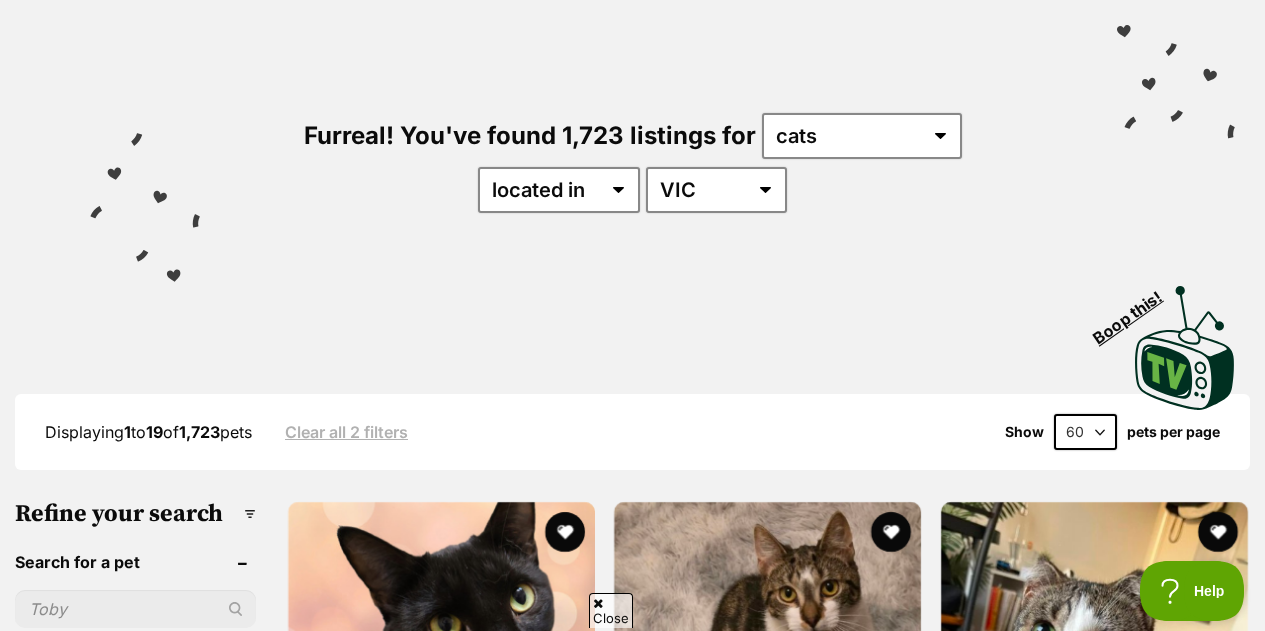 click on "20 40 60" at bounding box center (1085, 432) 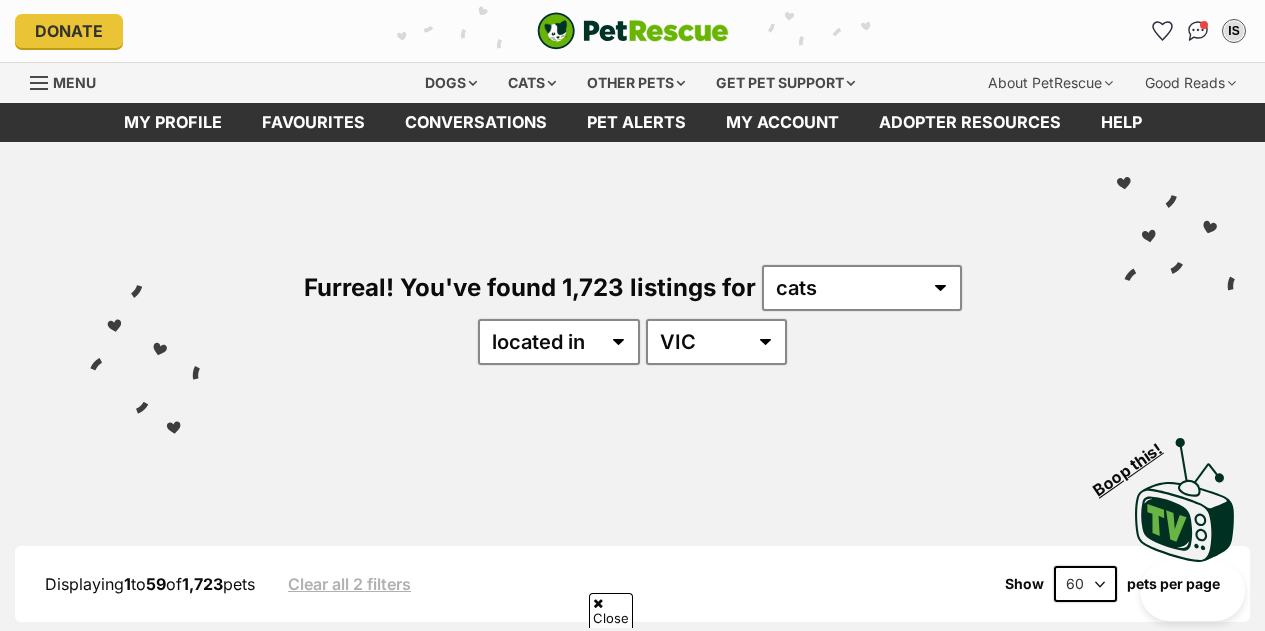 scroll, scrollTop: 0, scrollLeft: 0, axis: both 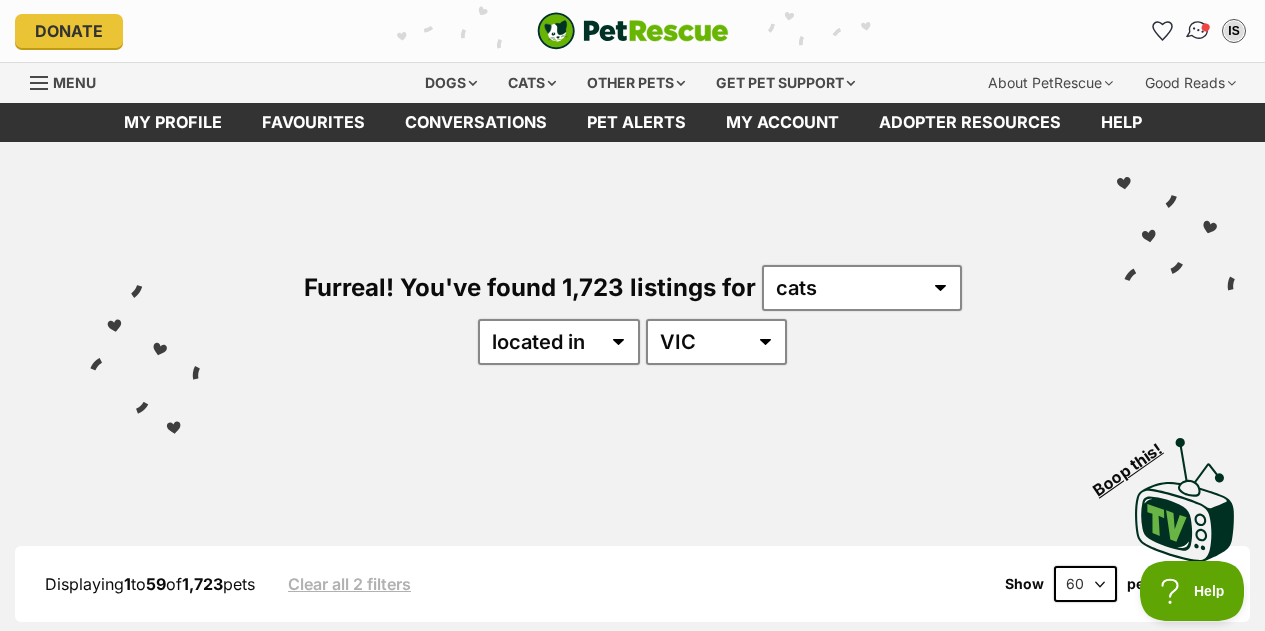 click at bounding box center (1198, 31) 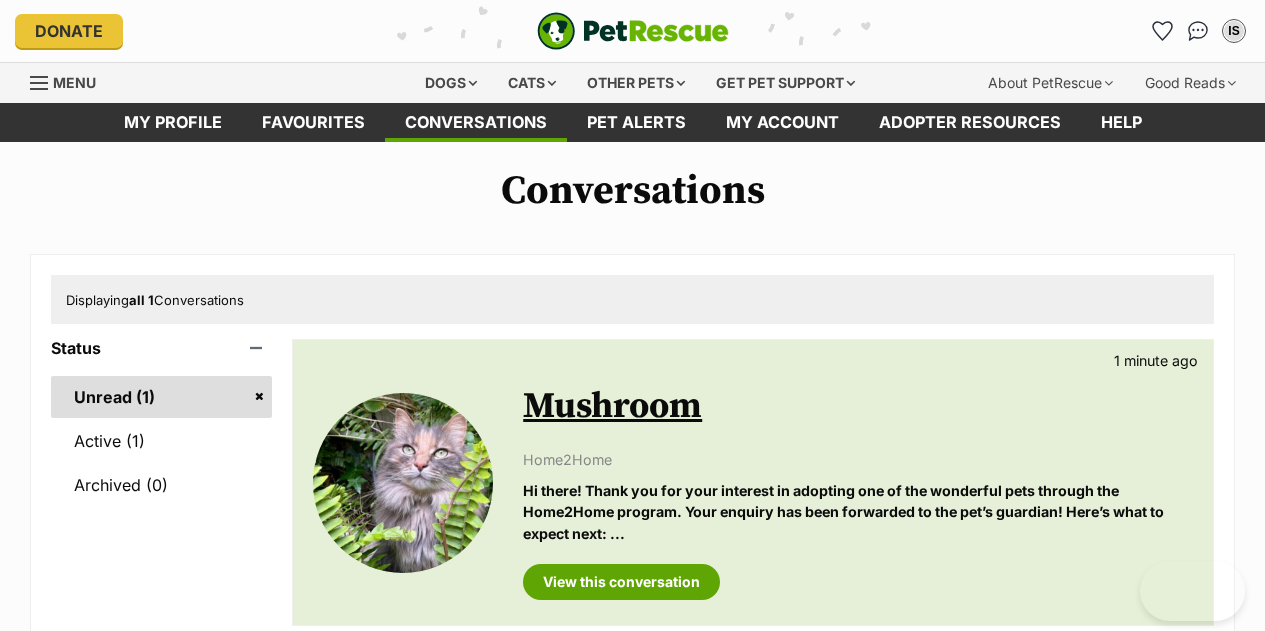 scroll, scrollTop: 0, scrollLeft: 0, axis: both 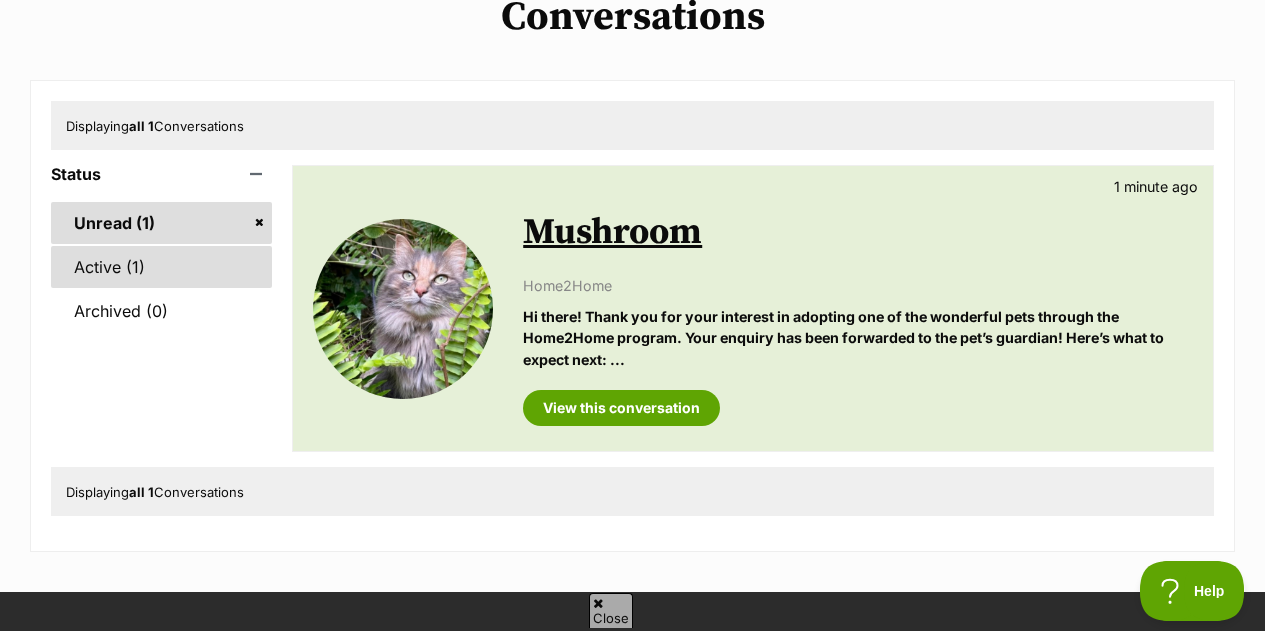 click on "Active (1)" at bounding box center (161, 267) 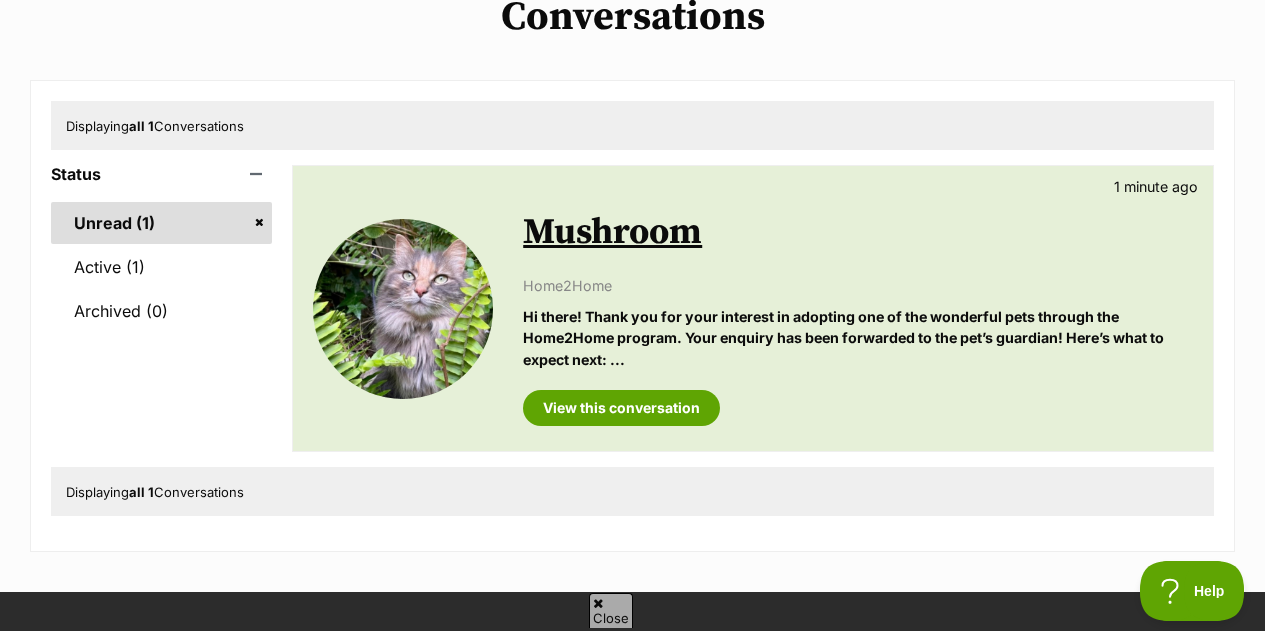 click on "Unread (1)" at bounding box center [161, 223] 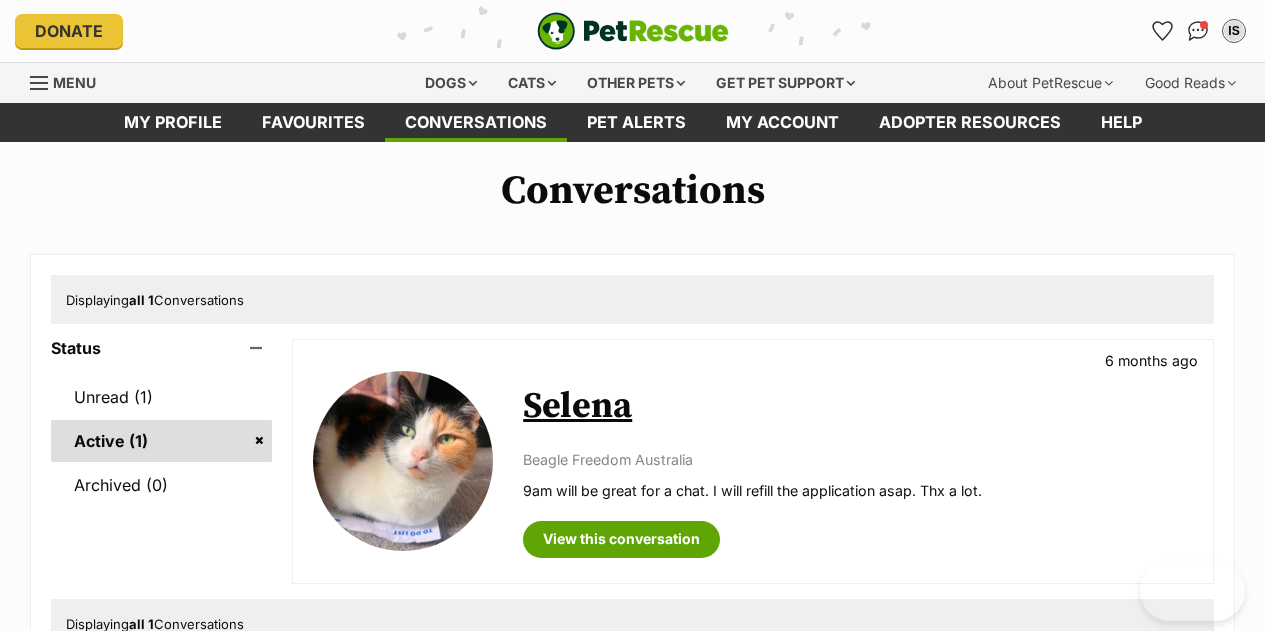 scroll, scrollTop: 0, scrollLeft: 0, axis: both 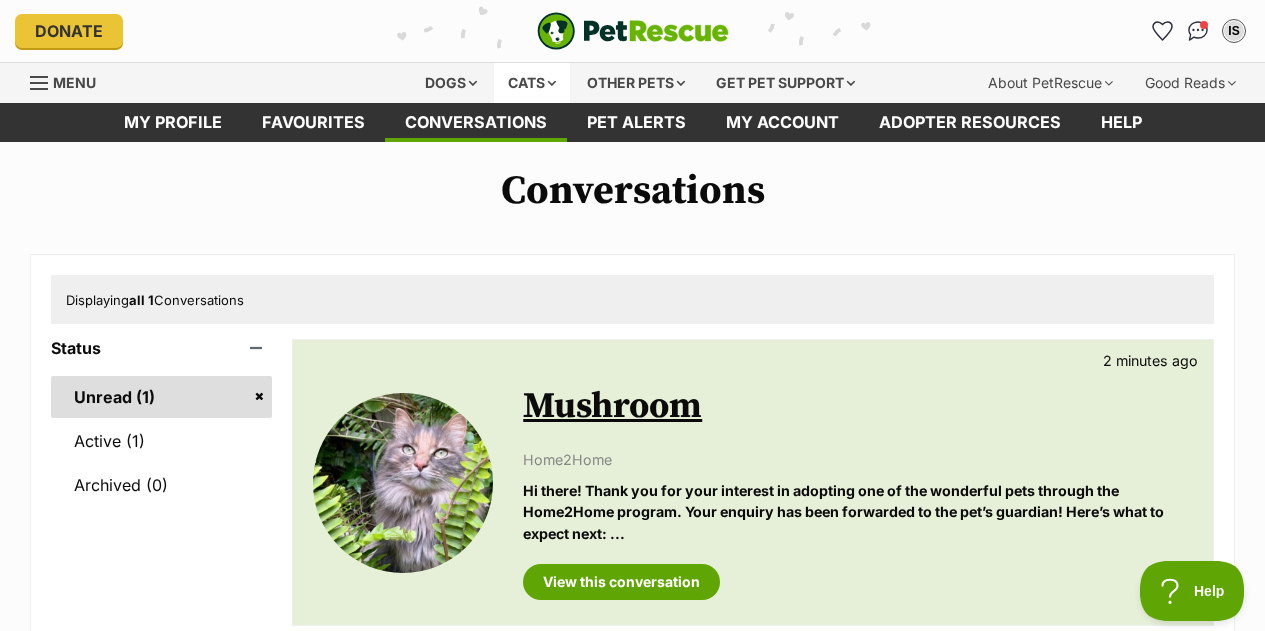 click on "Cats" at bounding box center [532, 83] 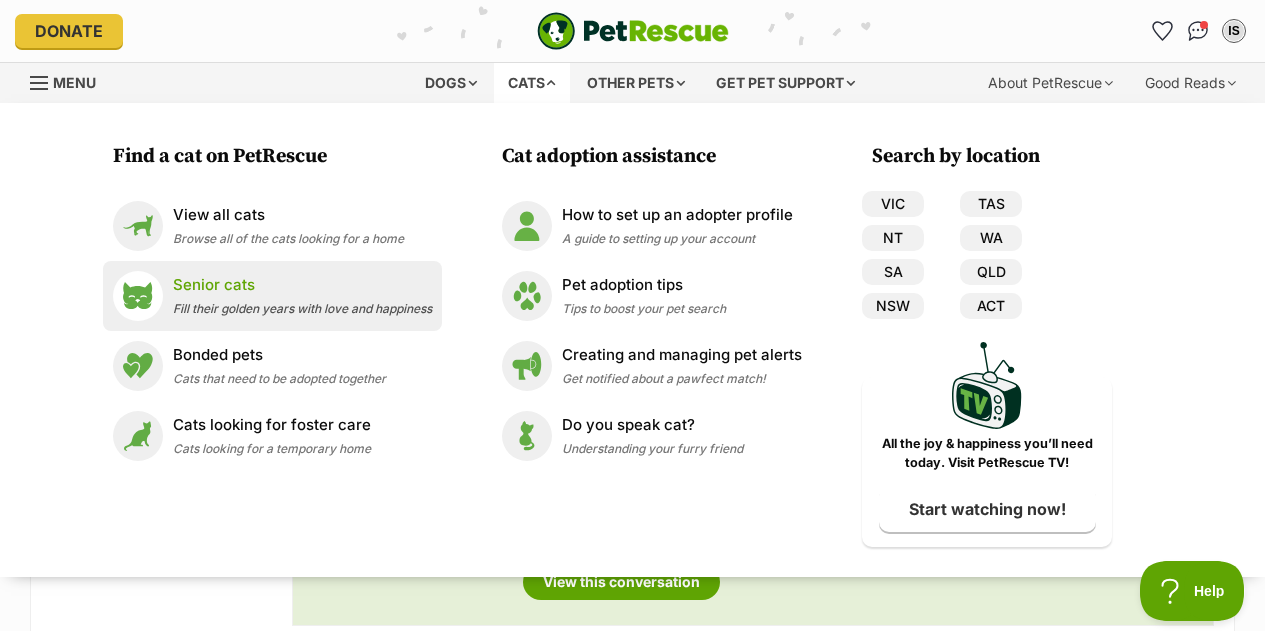 click on "Senior cats
Fill their golden years with love and happiness" at bounding box center (302, 295) 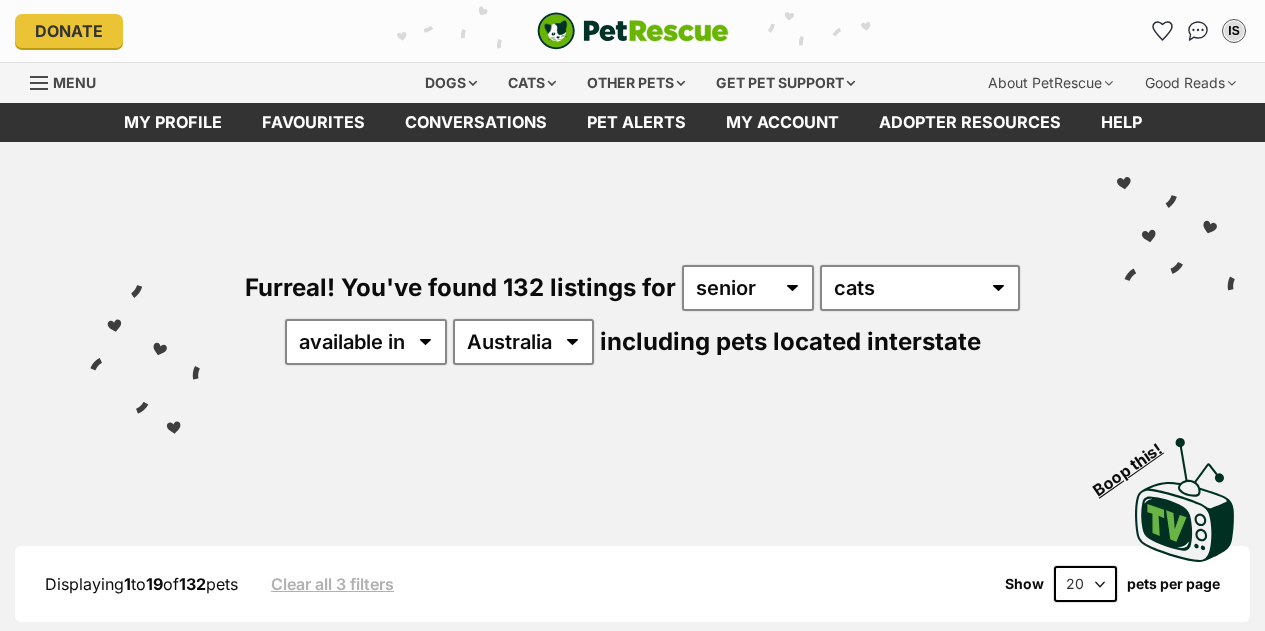 scroll, scrollTop: 0, scrollLeft: 0, axis: both 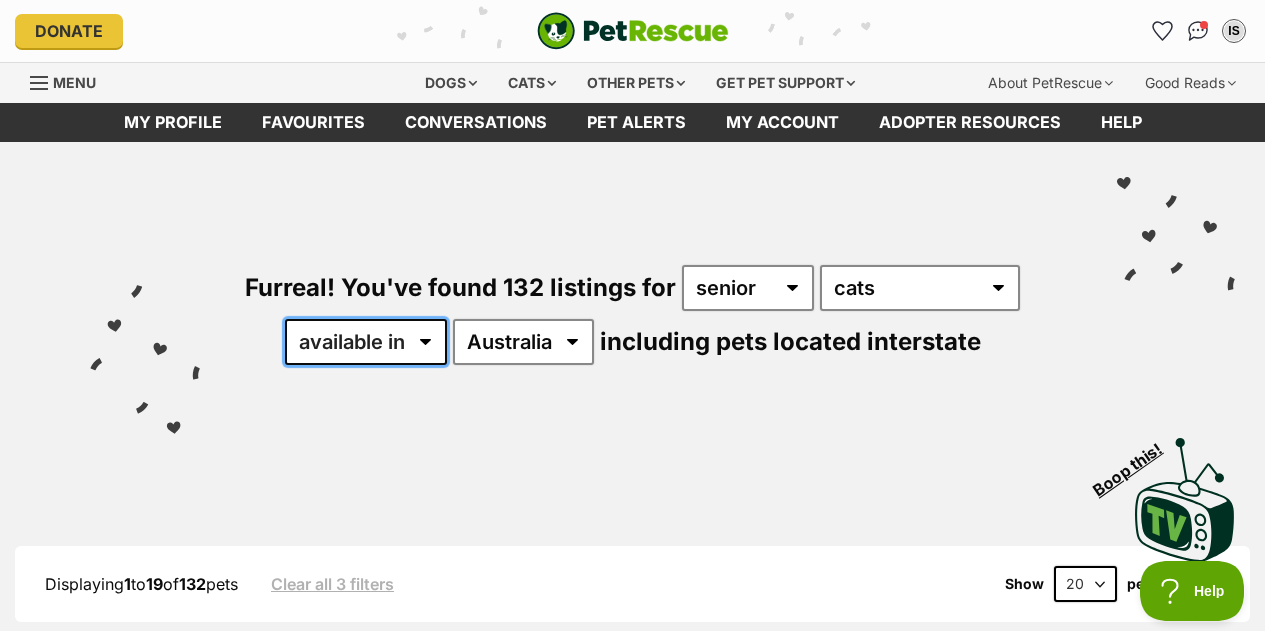click on "available in
located in" at bounding box center [366, 342] 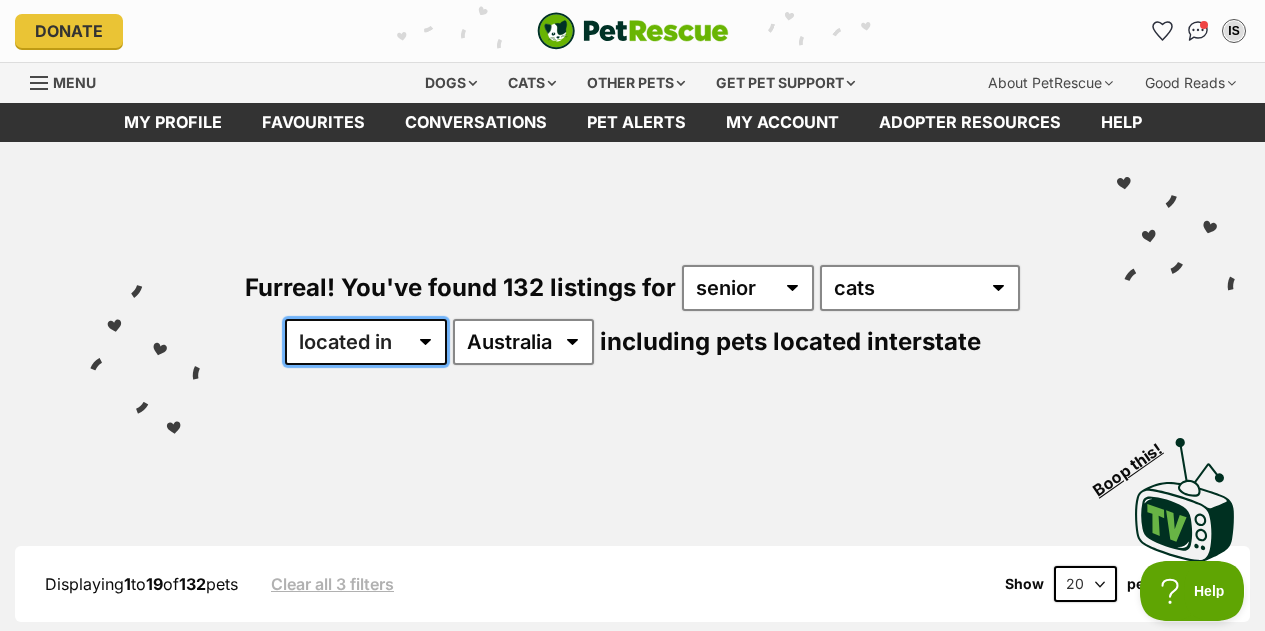 click on "available in
located in" at bounding box center (366, 342) 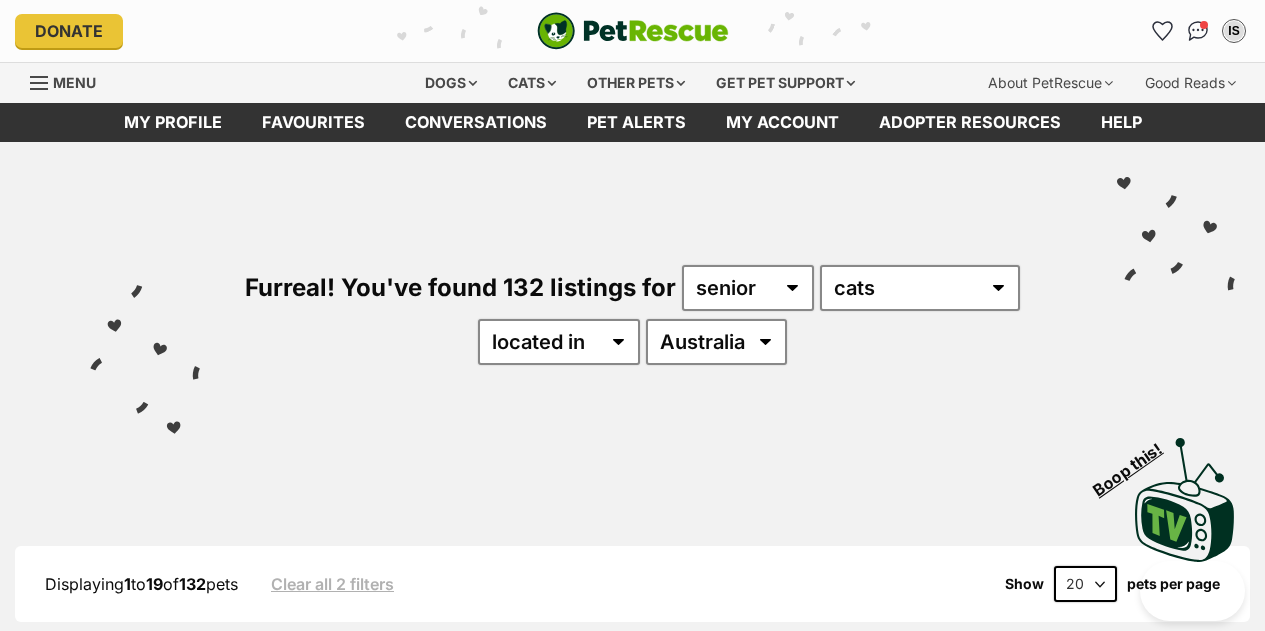 scroll, scrollTop: 90, scrollLeft: 0, axis: vertical 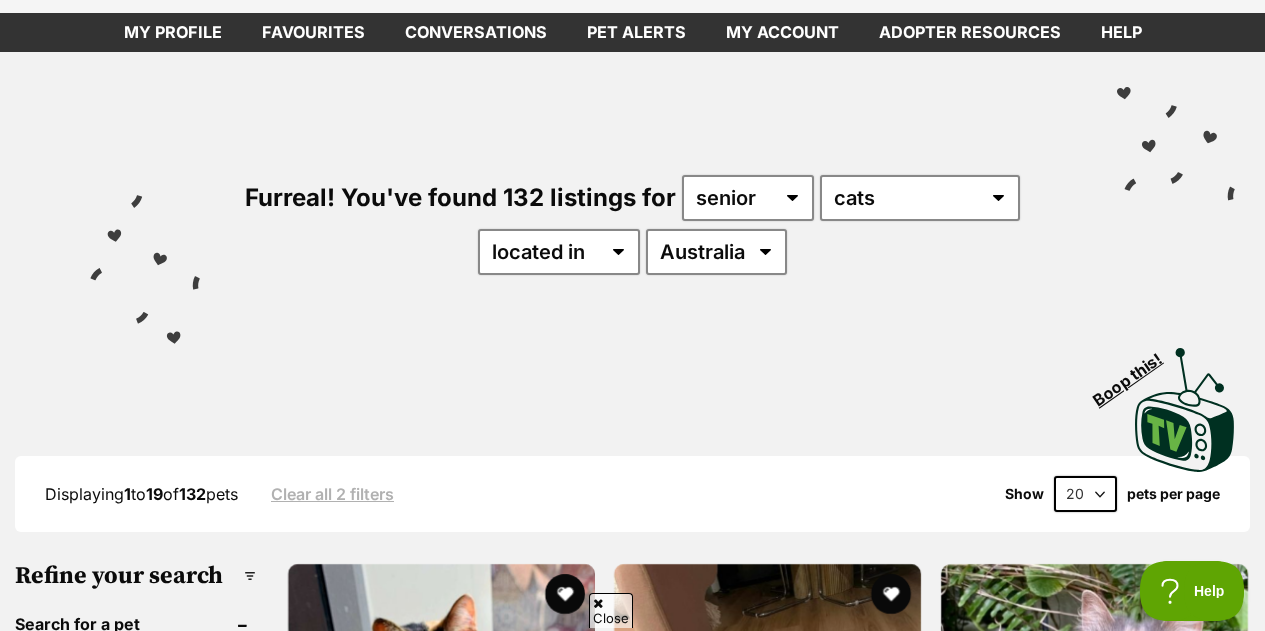 click on "20 40 60" at bounding box center (1085, 494) 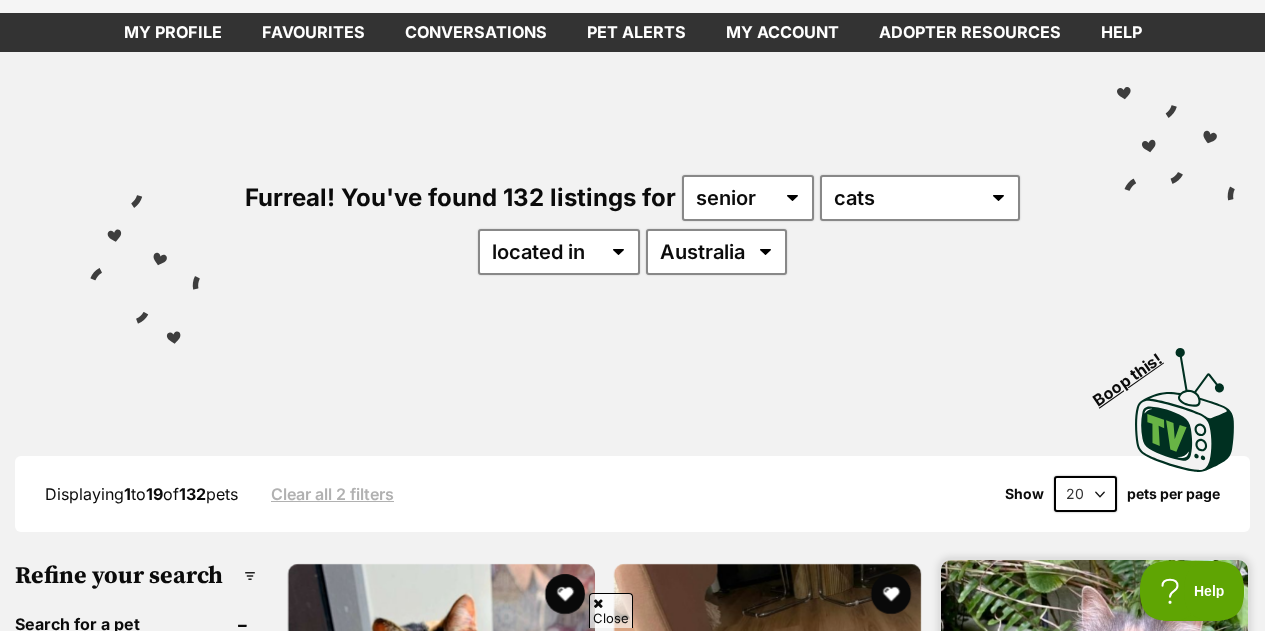 select on "60" 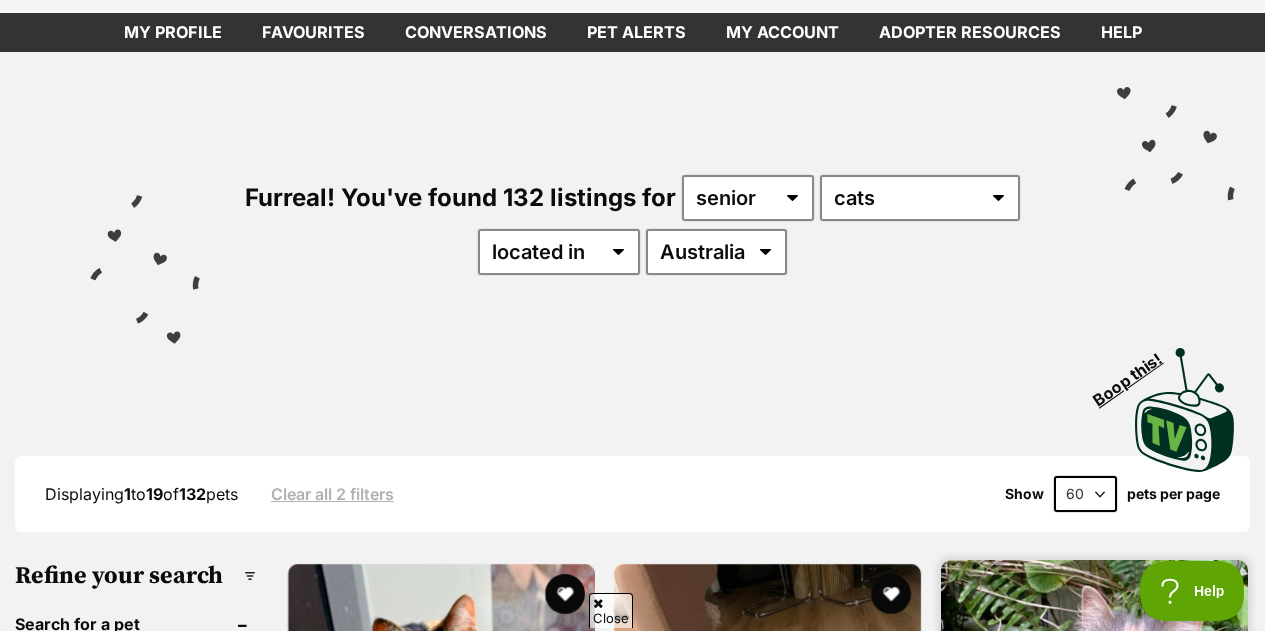 click on "20 40 60" at bounding box center (1085, 494) 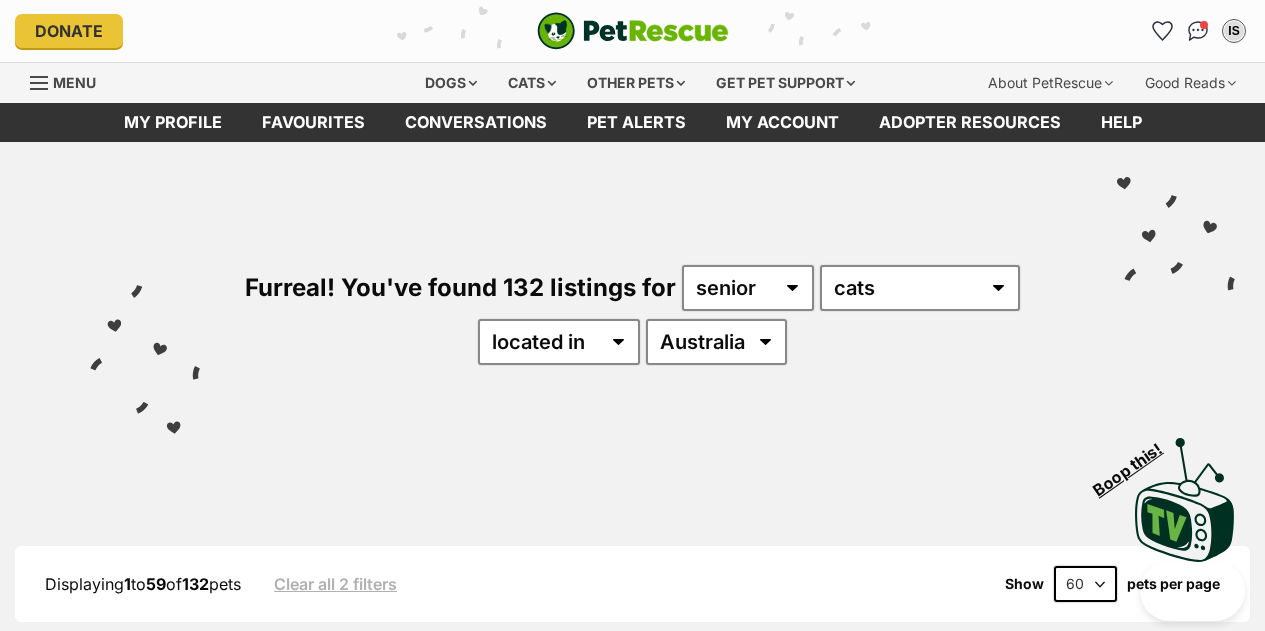 scroll, scrollTop: 335, scrollLeft: 0, axis: vertical 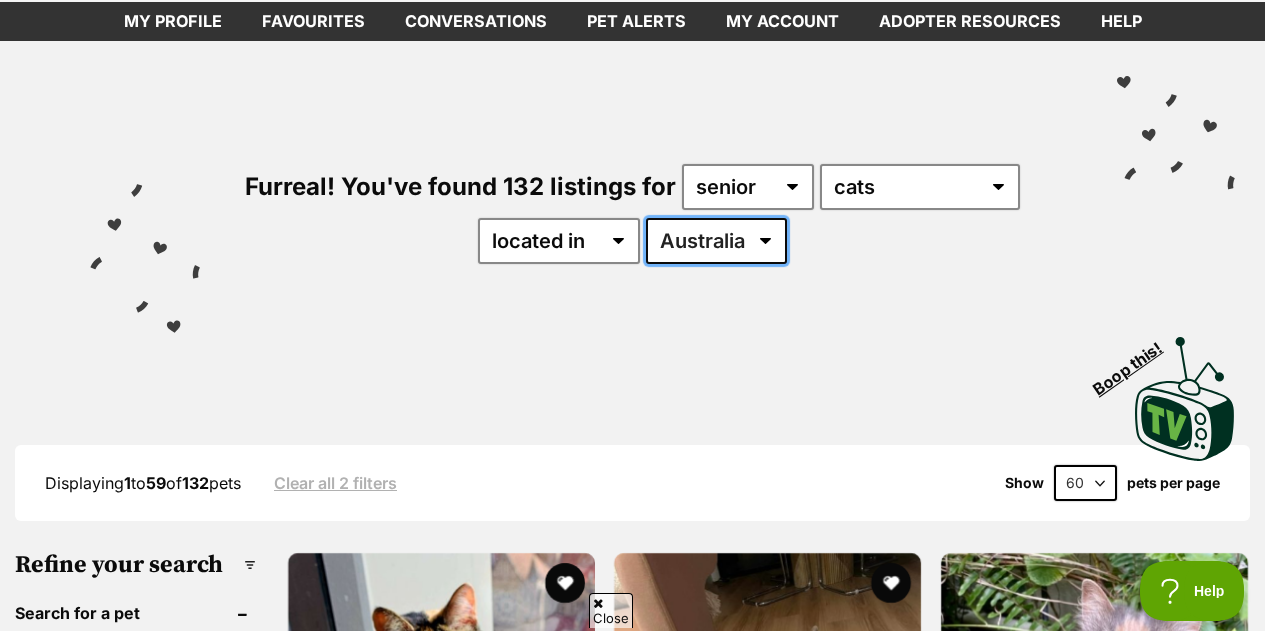 click on "[COUNTRY]
[STATE]
[STATE]
[STATE]
[STATE]
[STATE]" at bounding box center [716, 241] 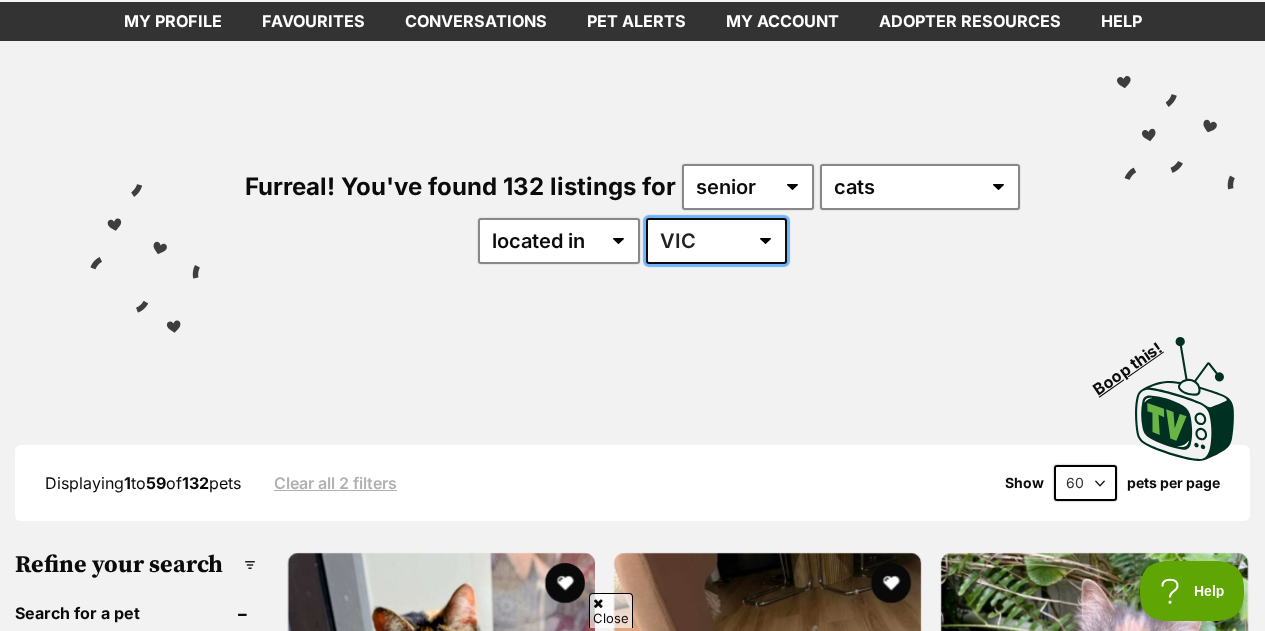 click on "Australia
NSW
QLD
SA
VIC
WA" at bounding box center [716, 241] 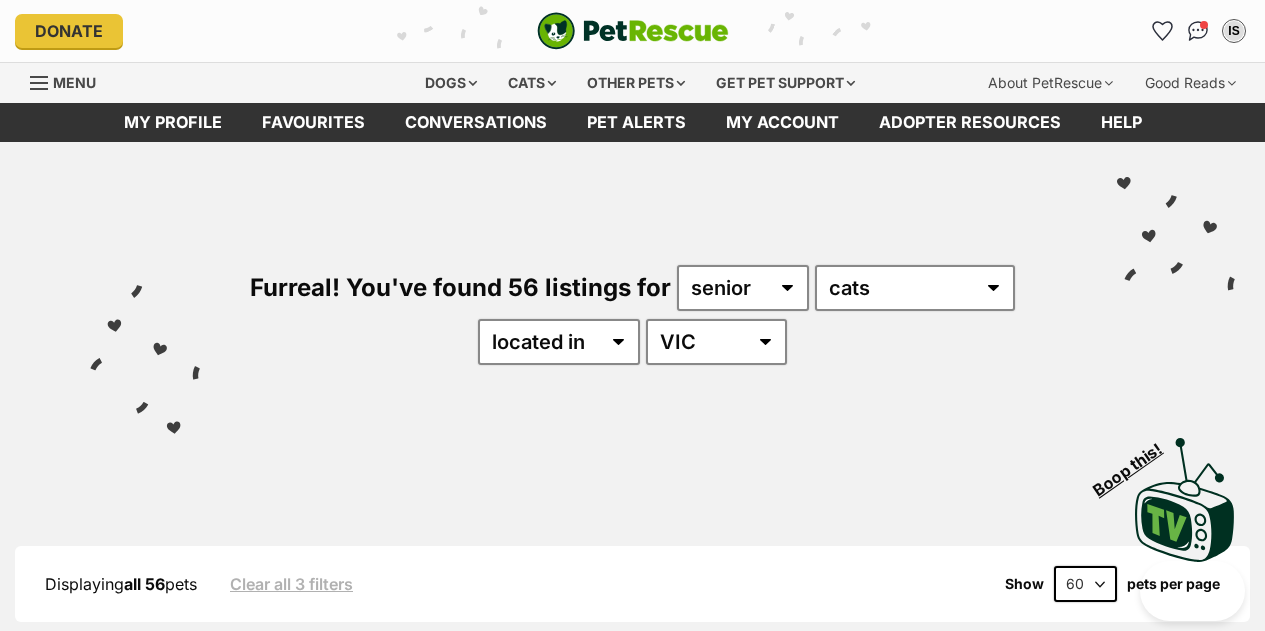 scroll, scrollTop: 23, scrollLeft: 0, axis: vertical 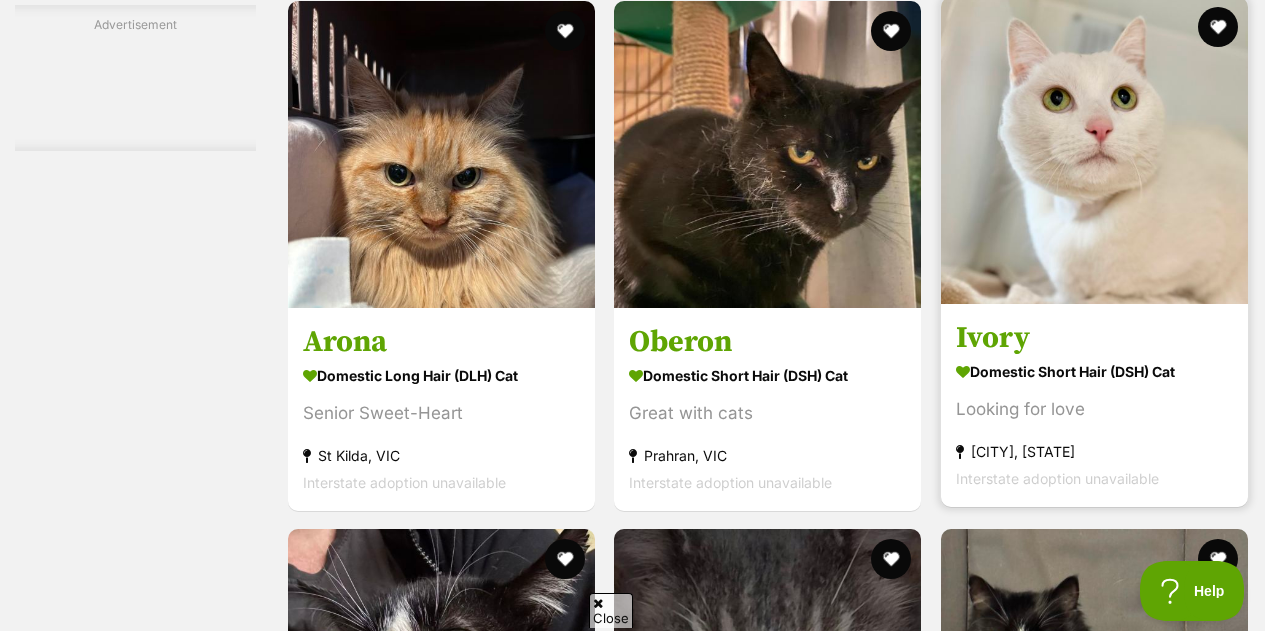 click on "Ivory" at bounding box center [1094, 337] 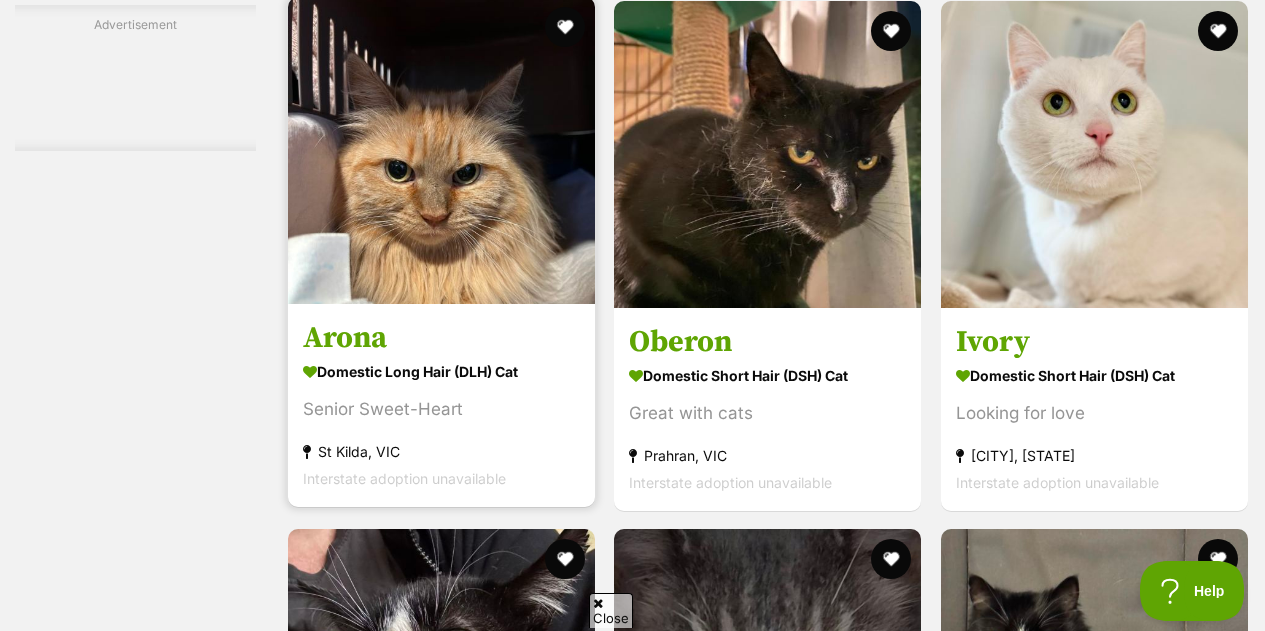 click at bounding box center (441, 150) 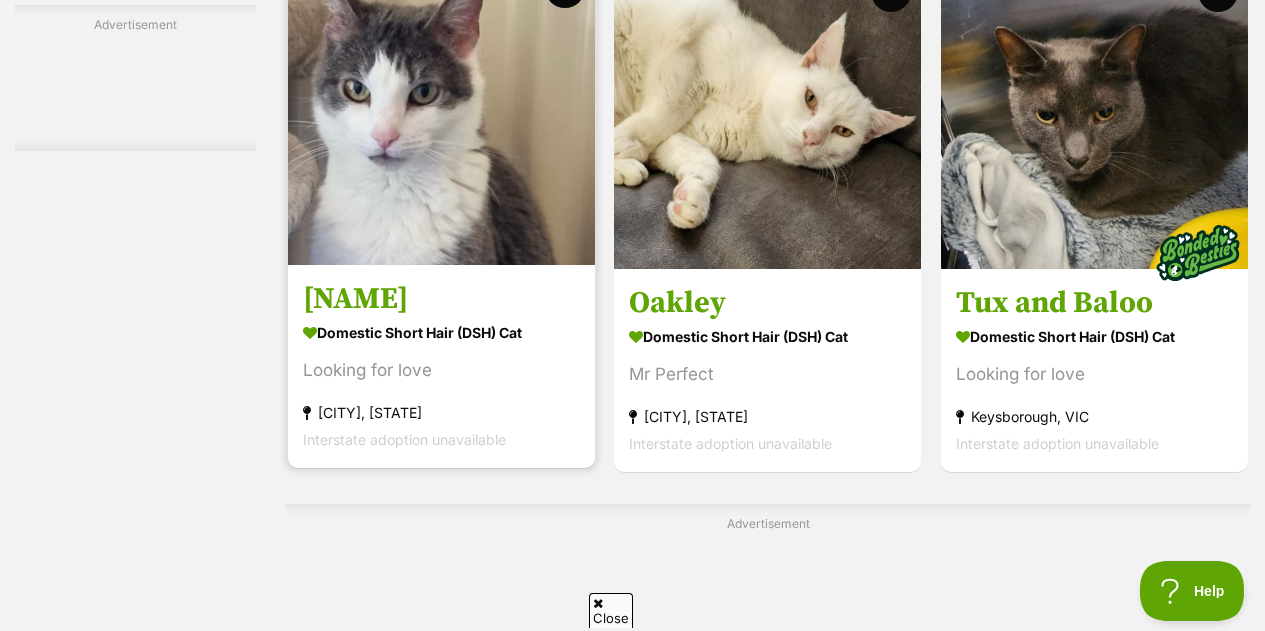 scroll, scrollTop: 8182, scrollLeft: 0, axis: vertical 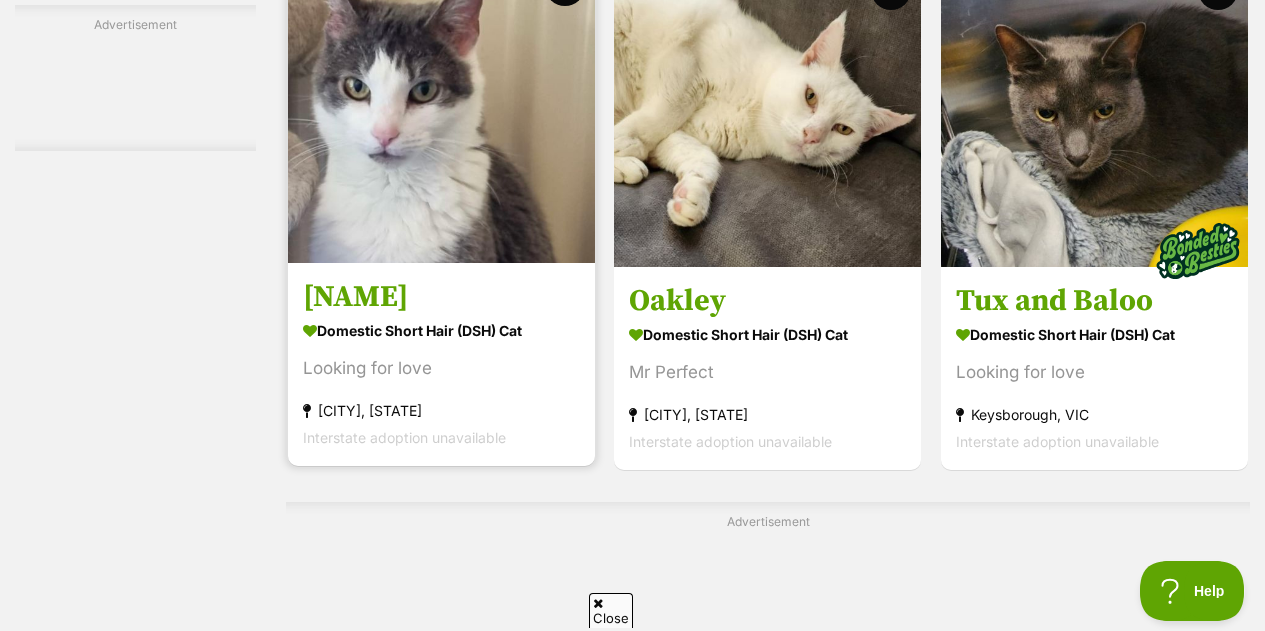 click on "Sara
Domestic Short Hair (DSH) Cat
Looking for love
Ballarat Central, VIC
Interstate adoption unavailable" at bounding box center [441, 364] 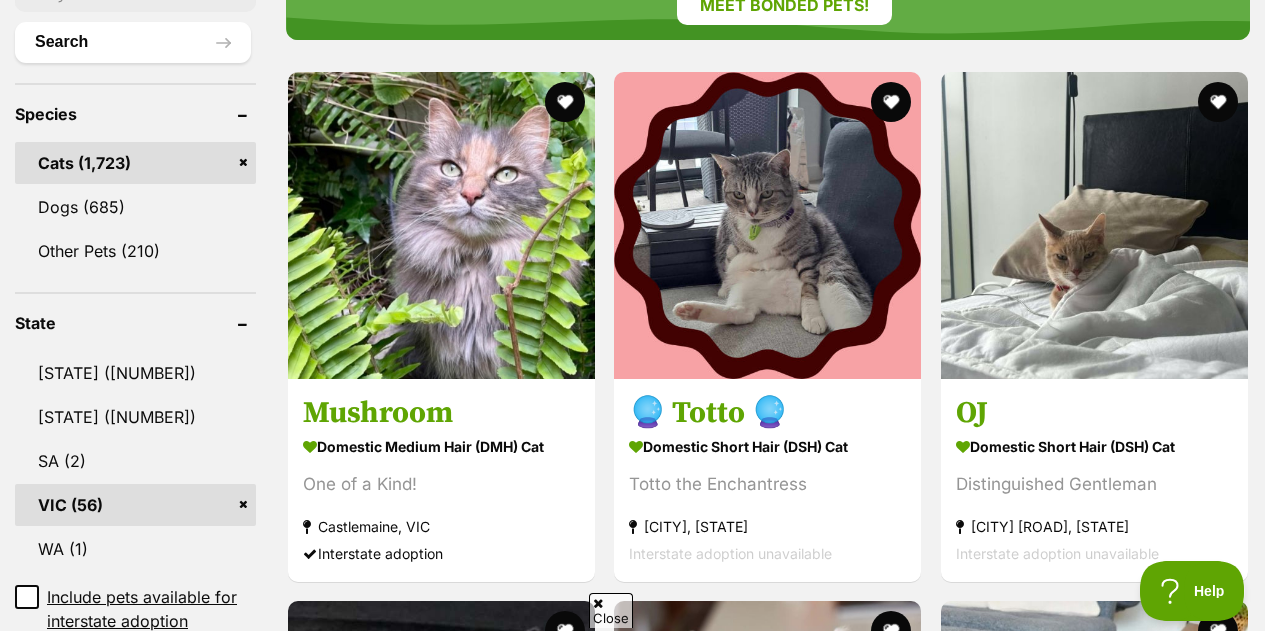scroll, scrollTop: 779, scrollLeft: 0, axis: vertical 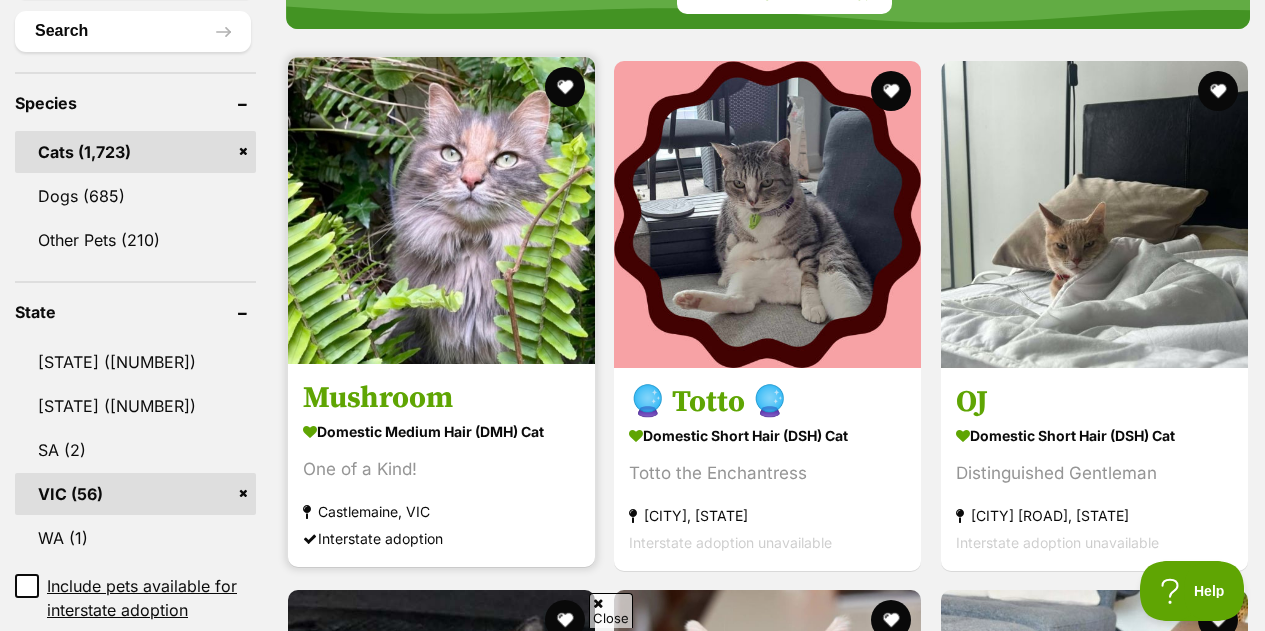 click at bounding box center [441, 210] 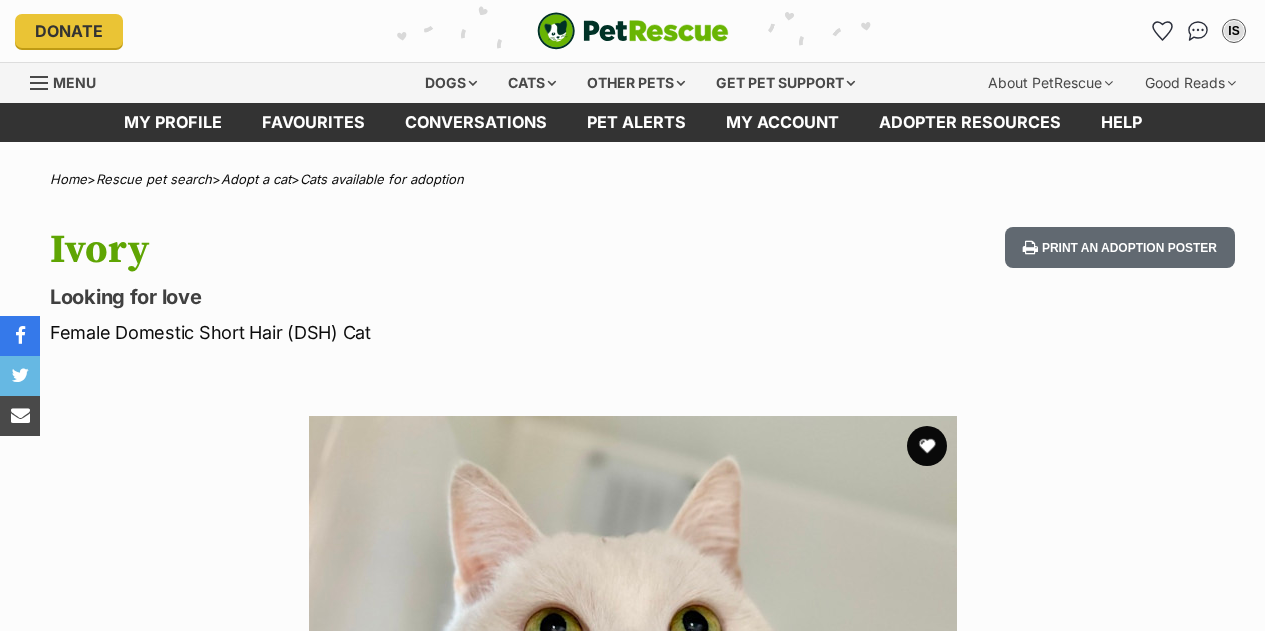 scroll, scrollTop: 0, scrollLeft: 0, axis: both 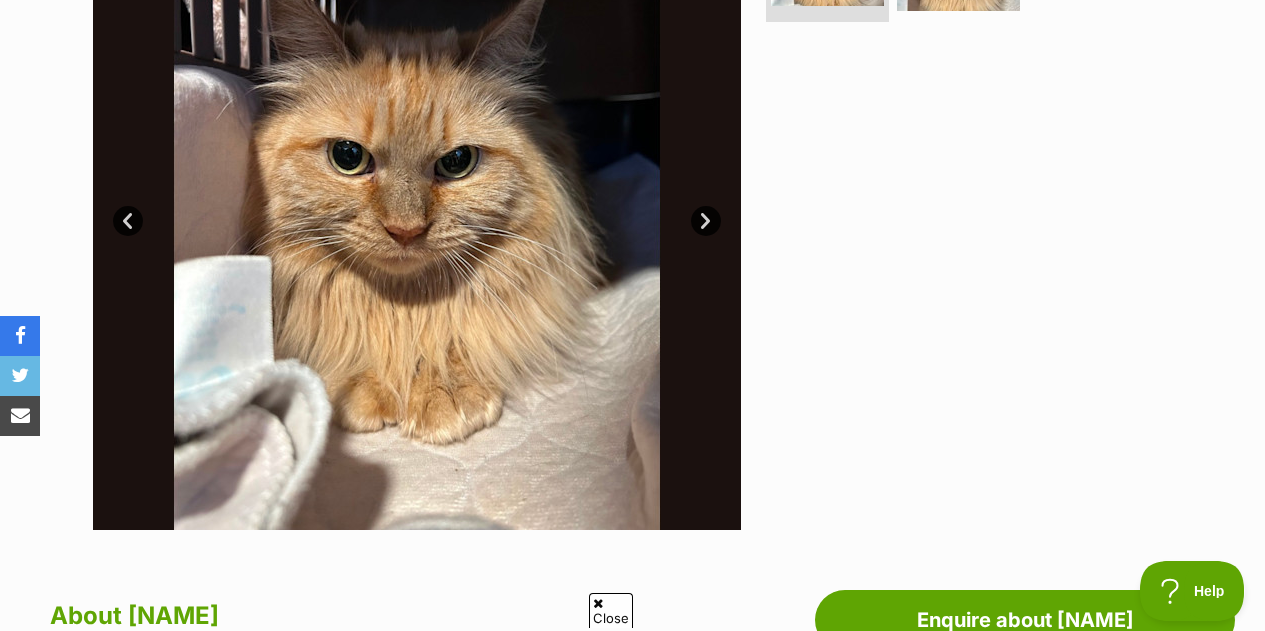 click on "Next" at bounding box center [706, 221] 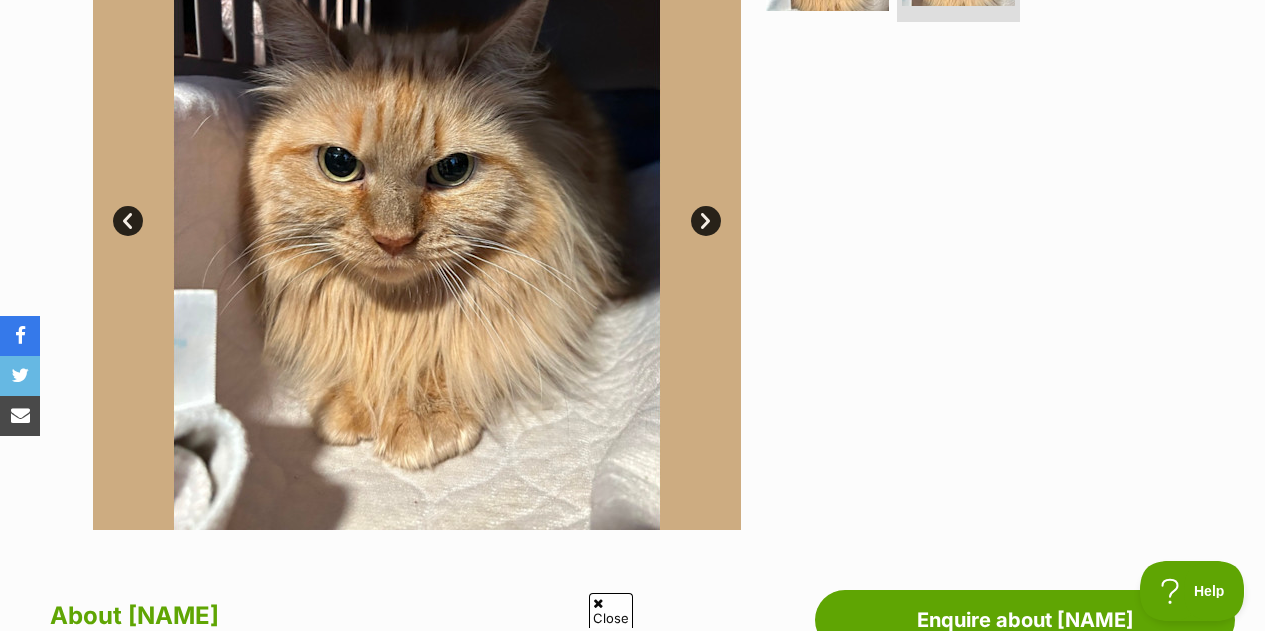click on "Next" at bounding box center [706, 221] 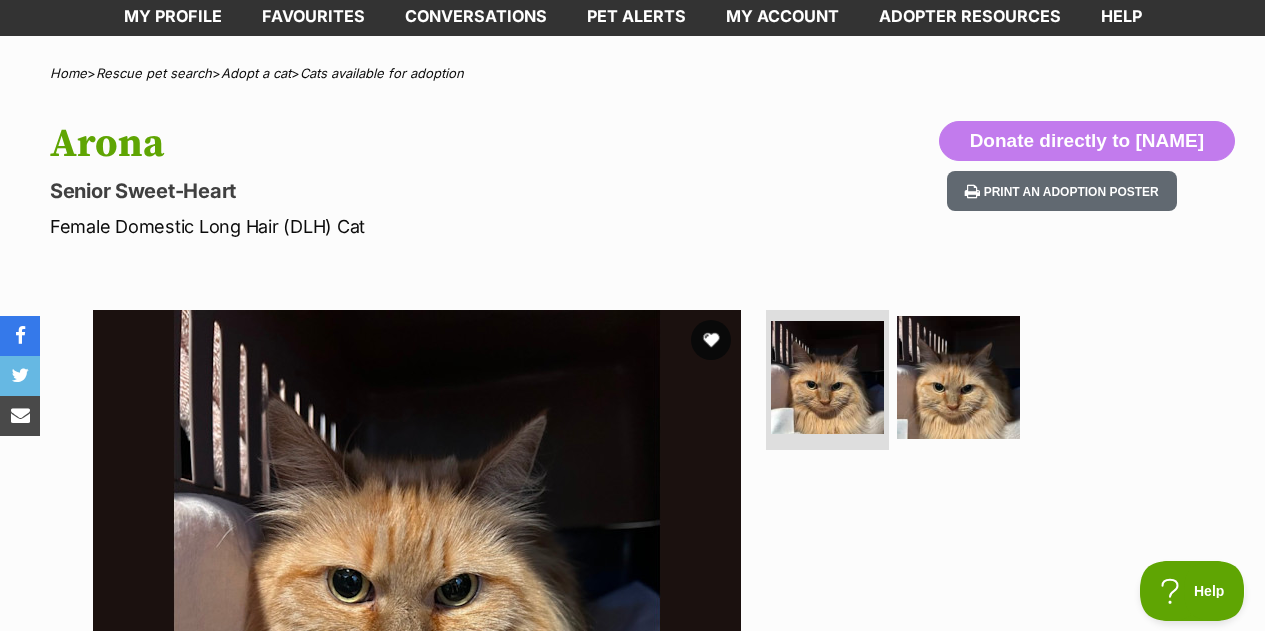 scroll, scrollTop: 0, scrollLeft: 0, axis: both 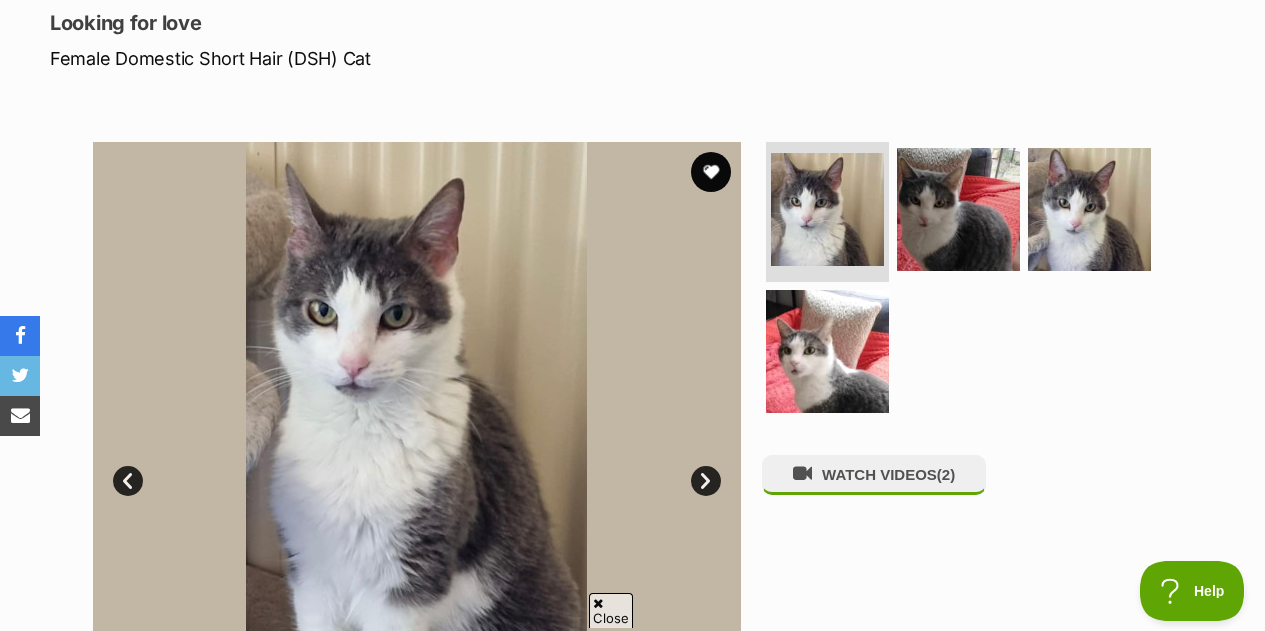 click on "Next" at bounding box center [706, 481] 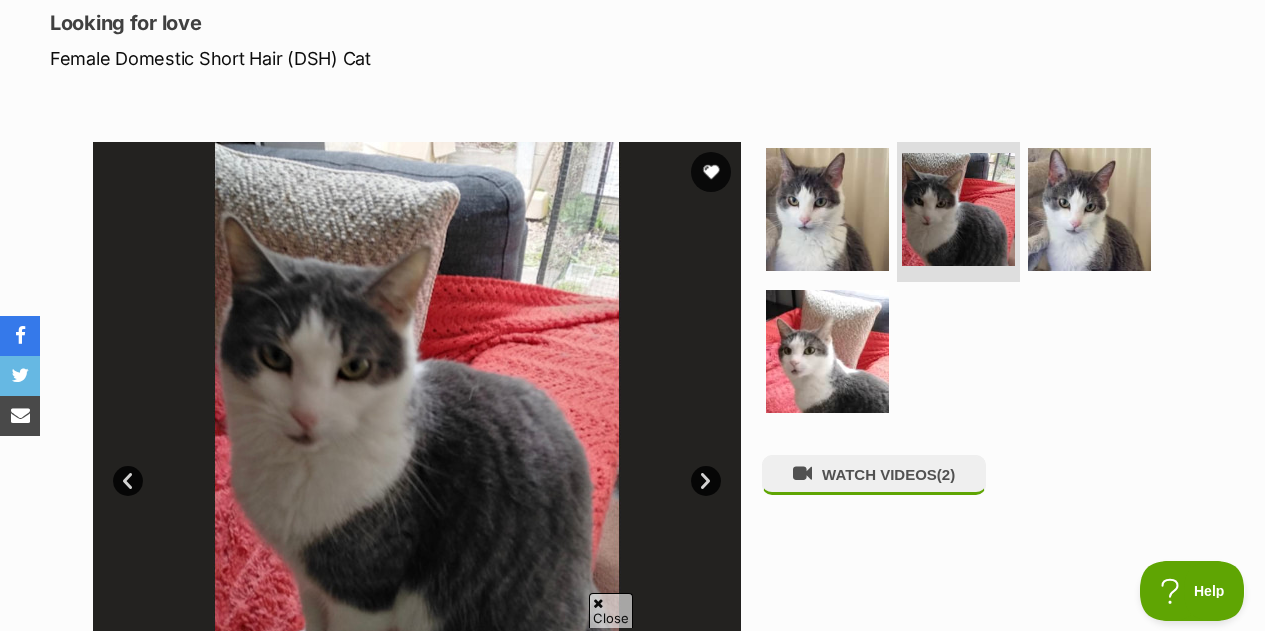 click on "Next" at bounding box center (706, 481) 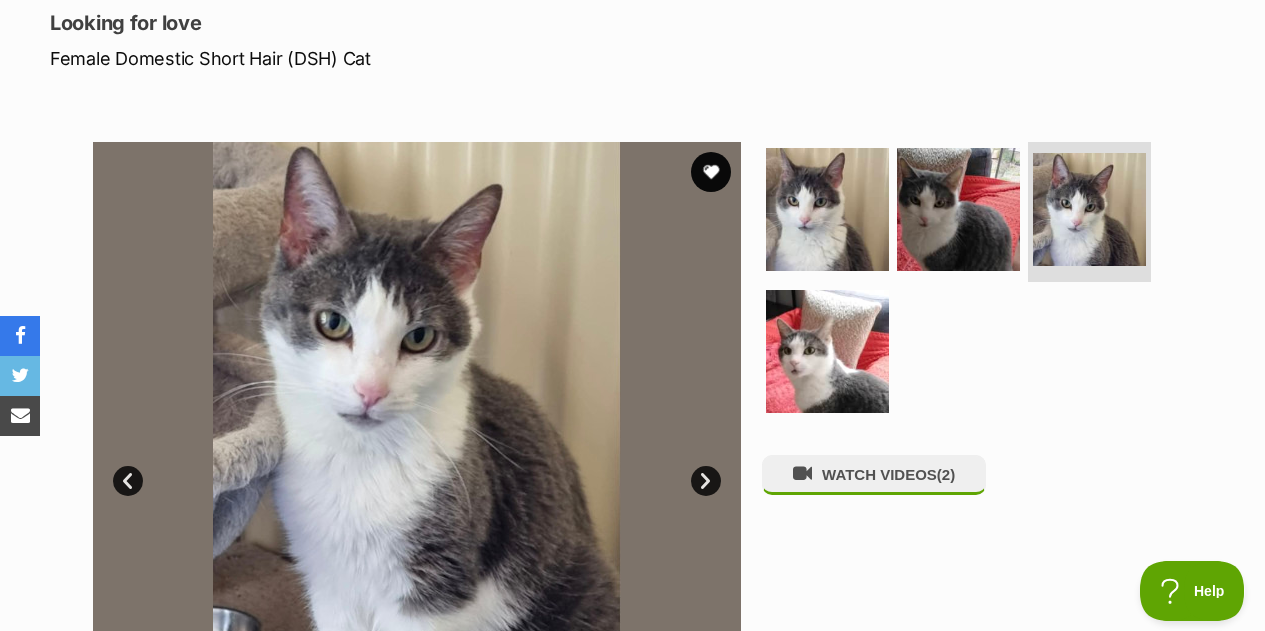 scroll, scrollTop: 0, scrollLeft: 0, axis: both 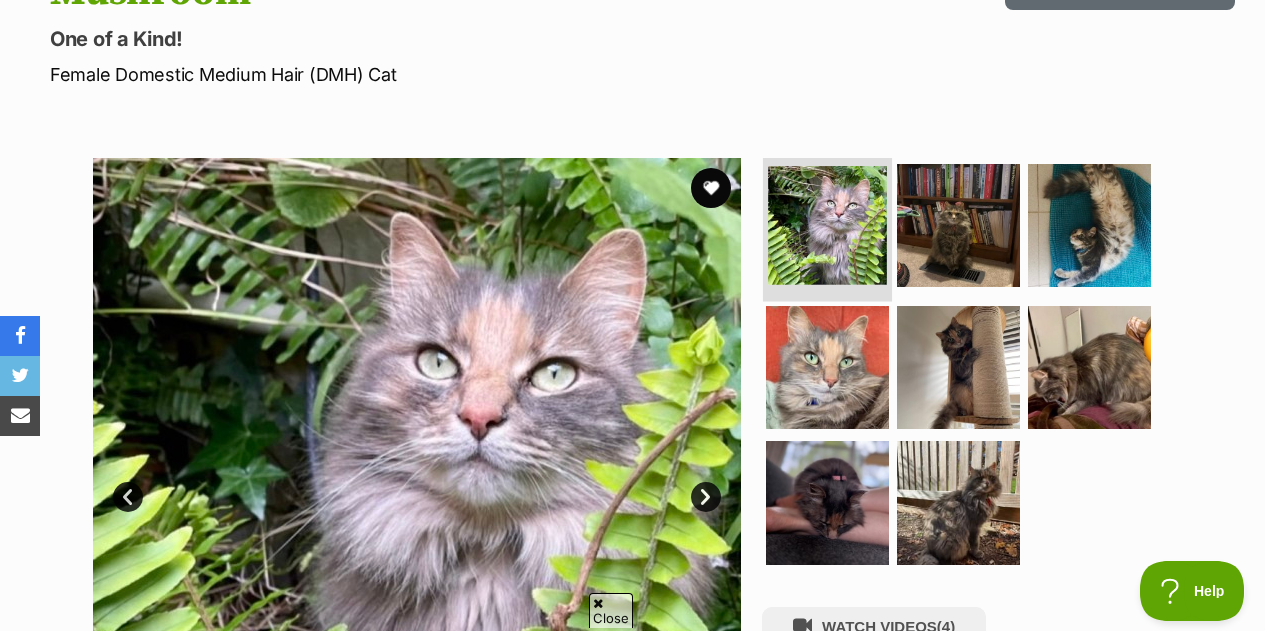 click at bounding box center (827, 225) 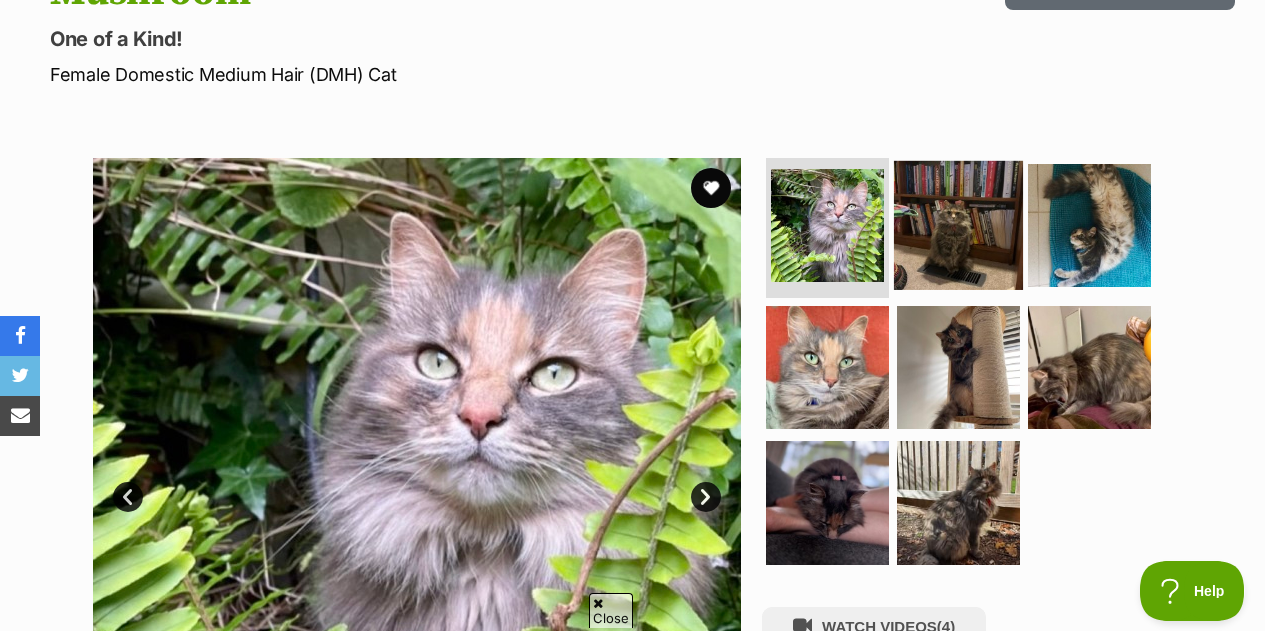 click at bounding box center (958, 225) 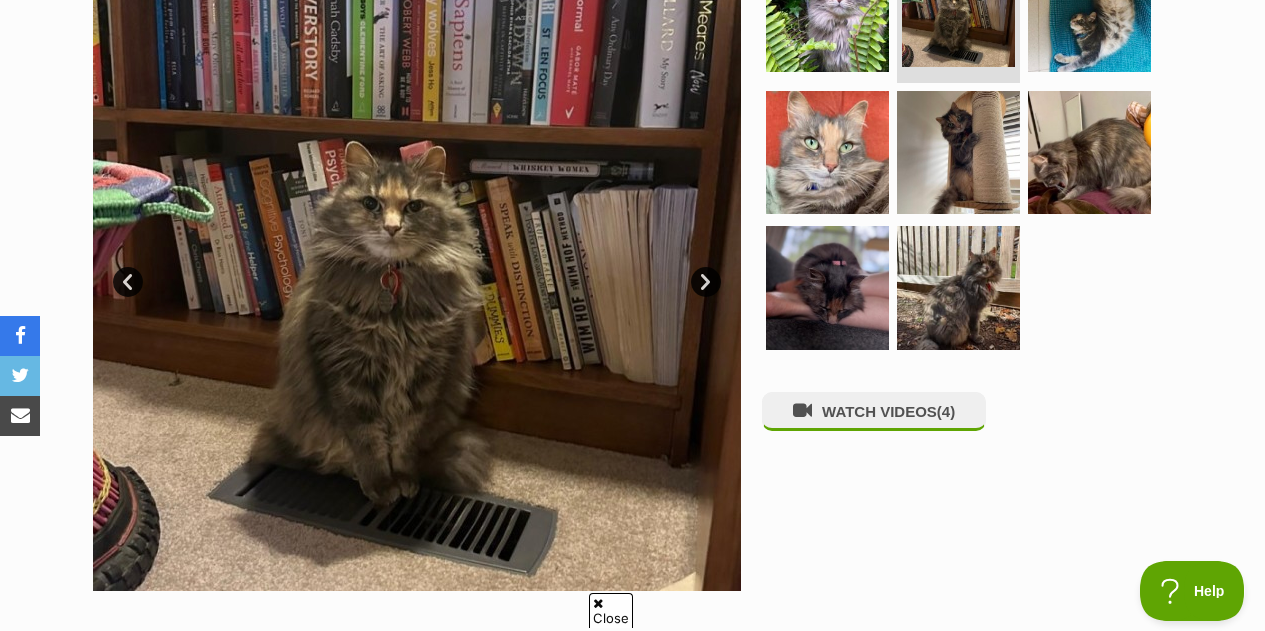 scroll, scrollTop: 474, scrollLeft: 0, axis: vertical 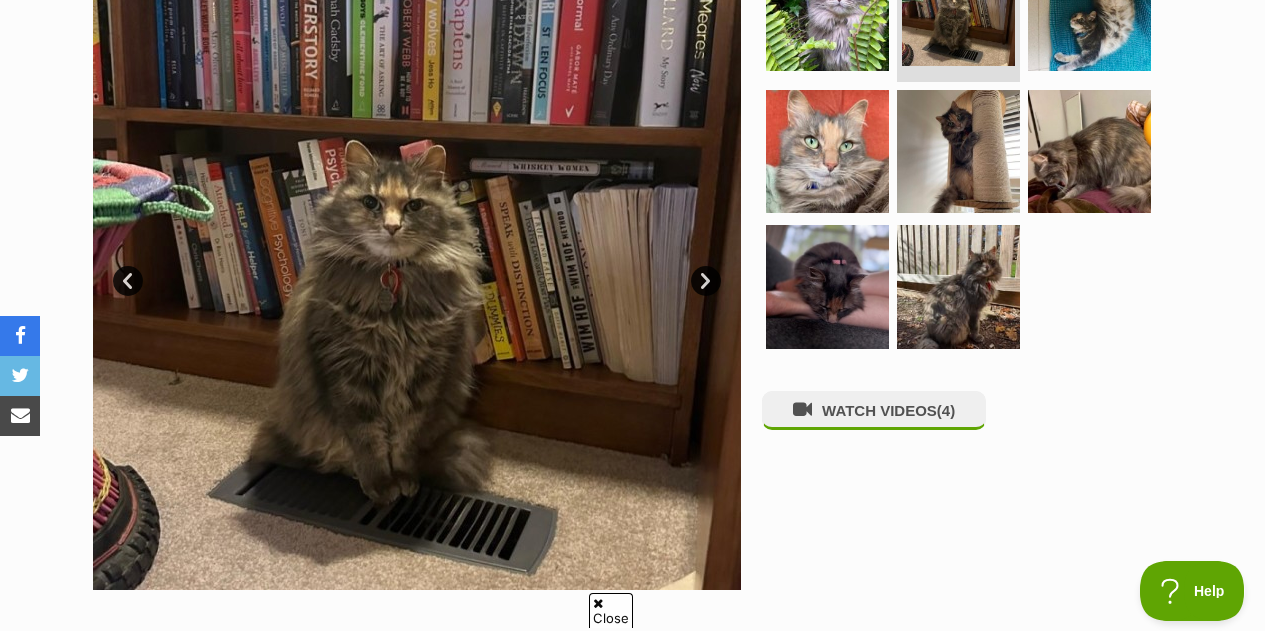 click on "Next" at bounding box center (706, 281) 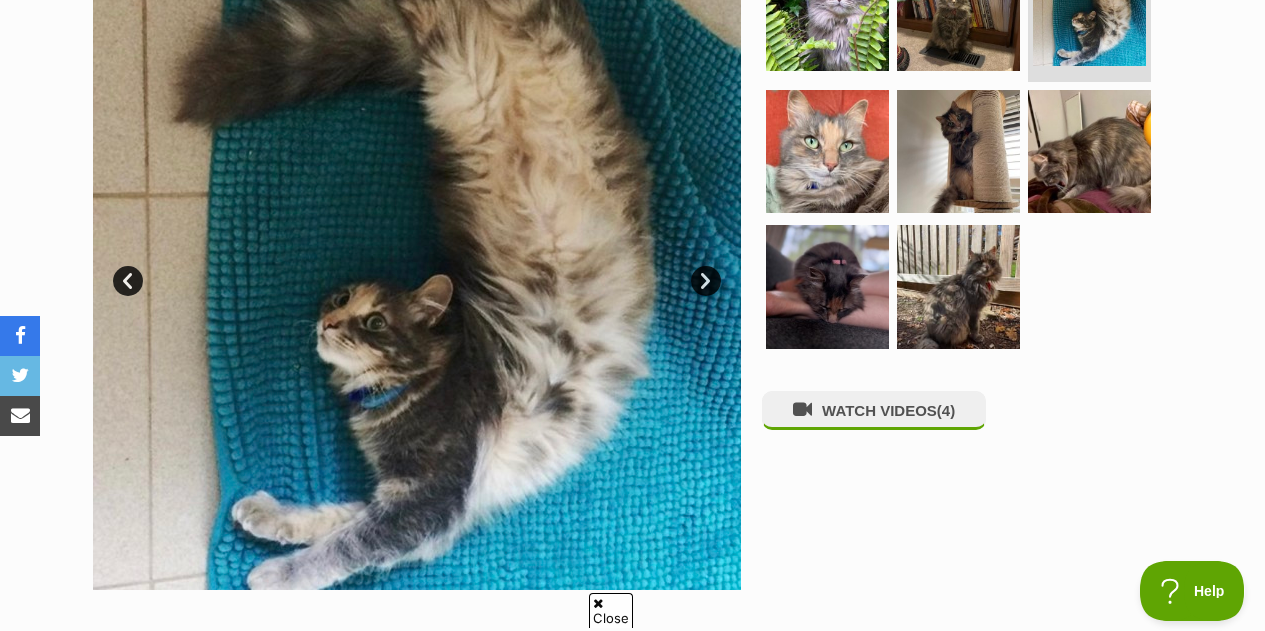 click on "Next" at bounding box center (706, 281) 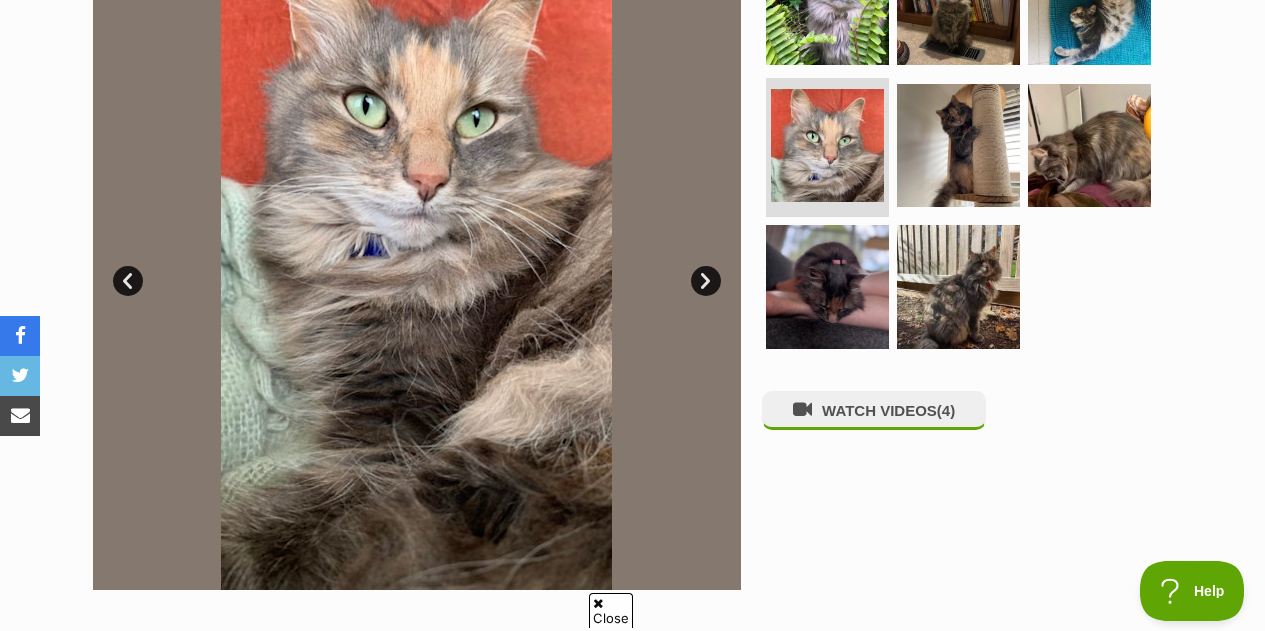 click on "Next" at bounding box center [706, 281] 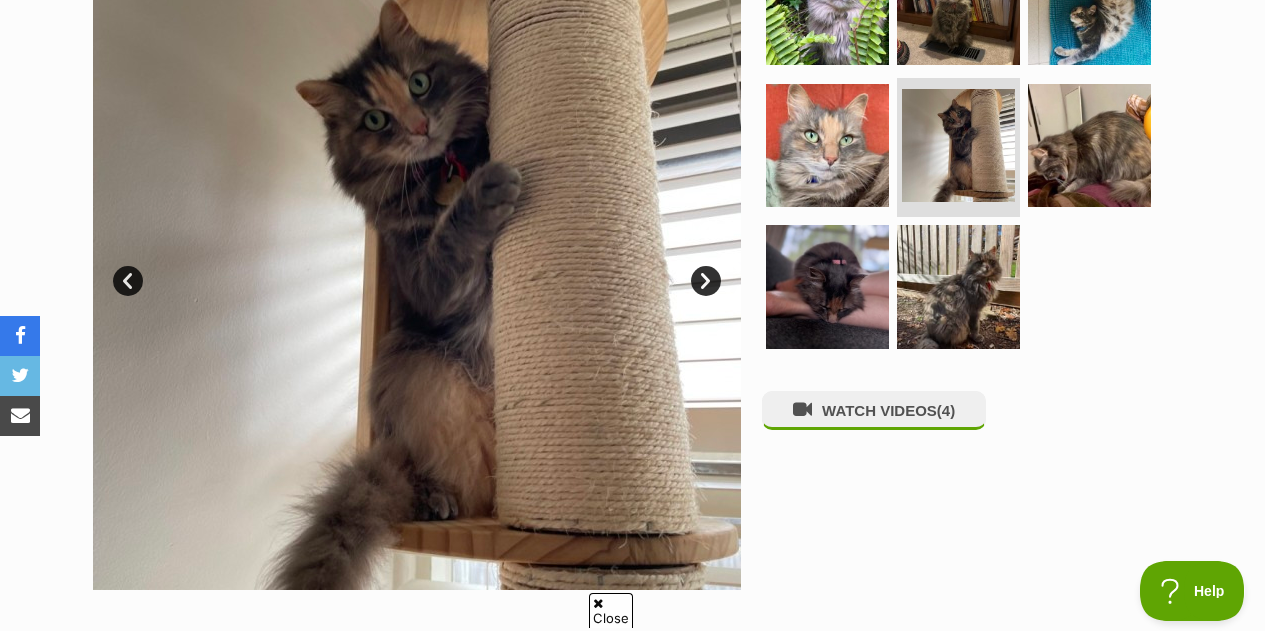 click on "Next" at bounding box center (706, 281) 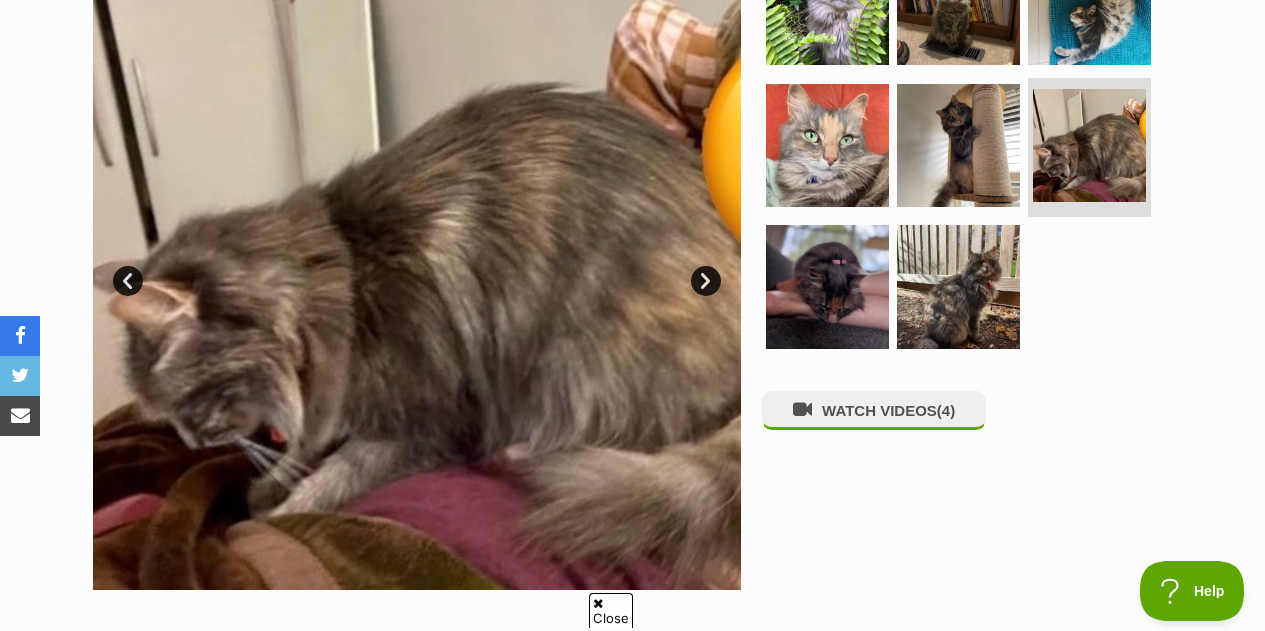 click on "Next" at bounding box center [706, 281] 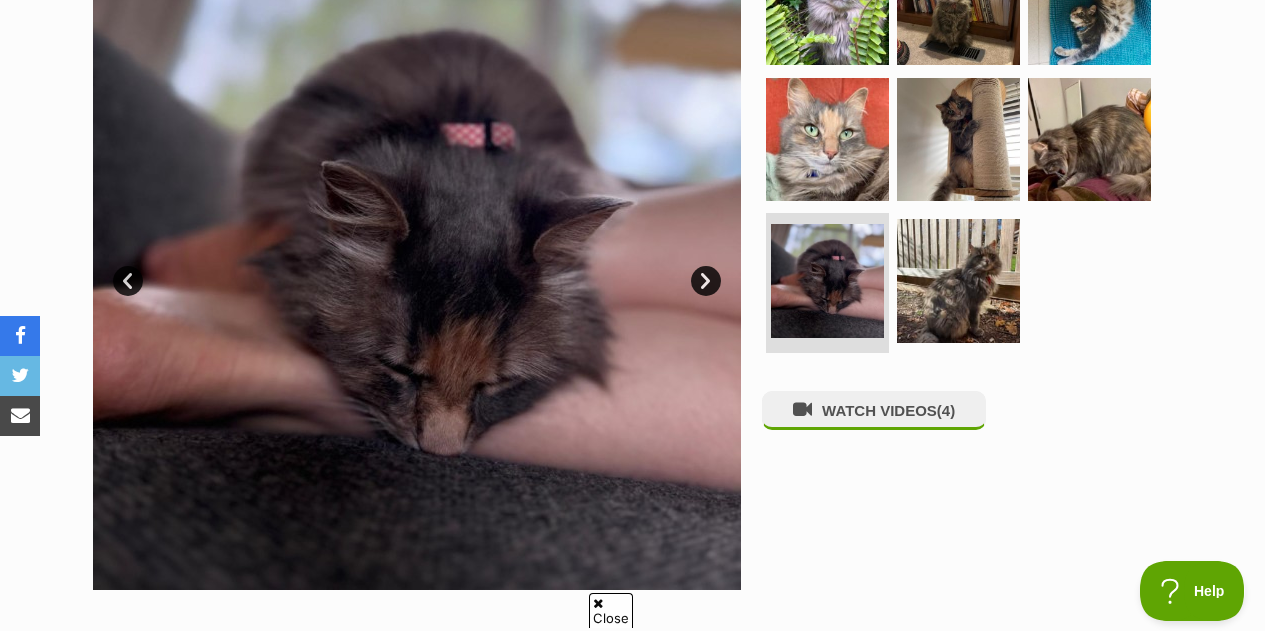 click on "Next" at bounding box center (706, 281) 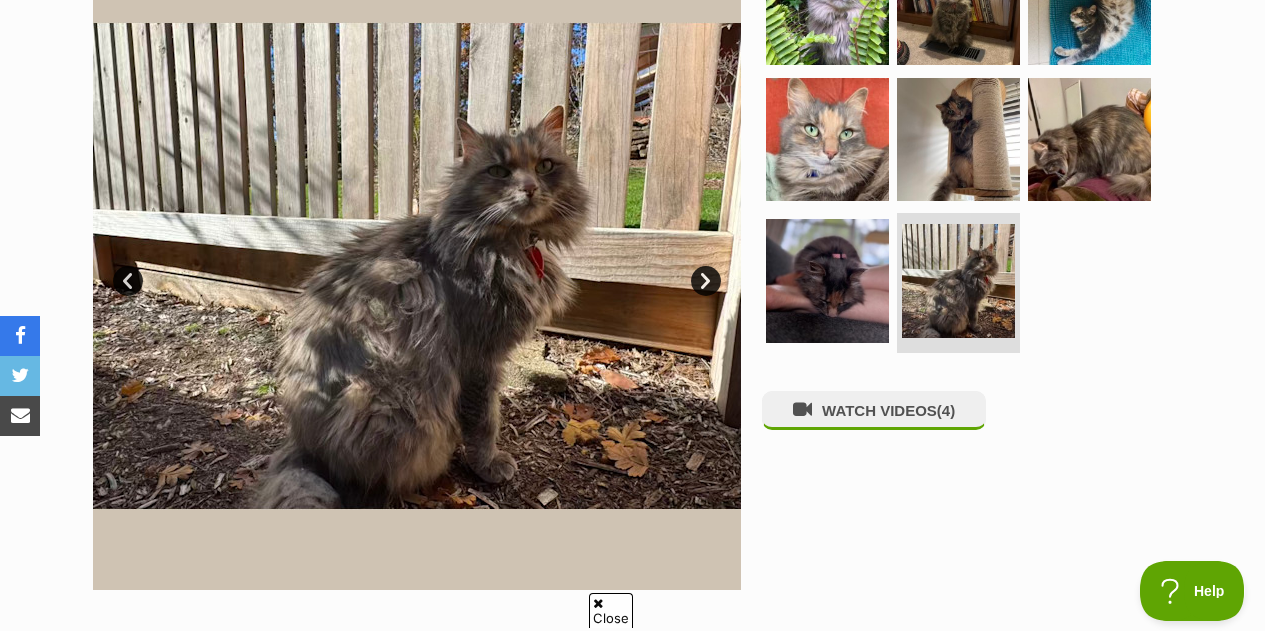 click on "Next" at bounding box center [706, 281] 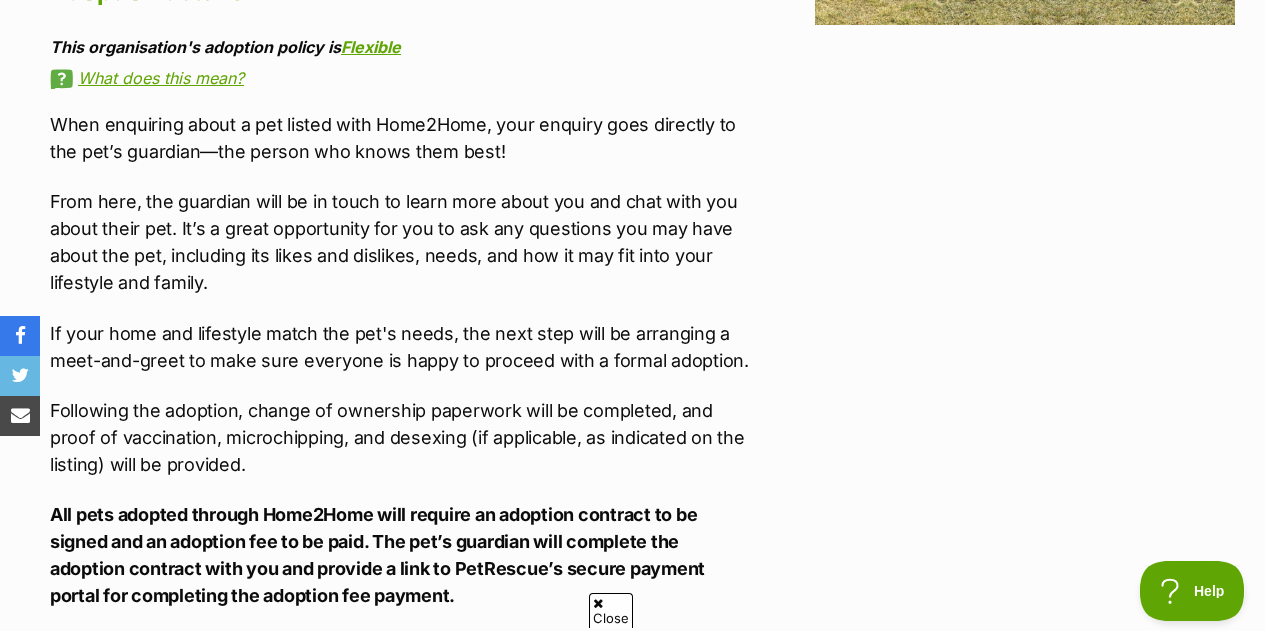 scroll, scrollTop: 2817, scrollLeft: 0, axis: vertical 